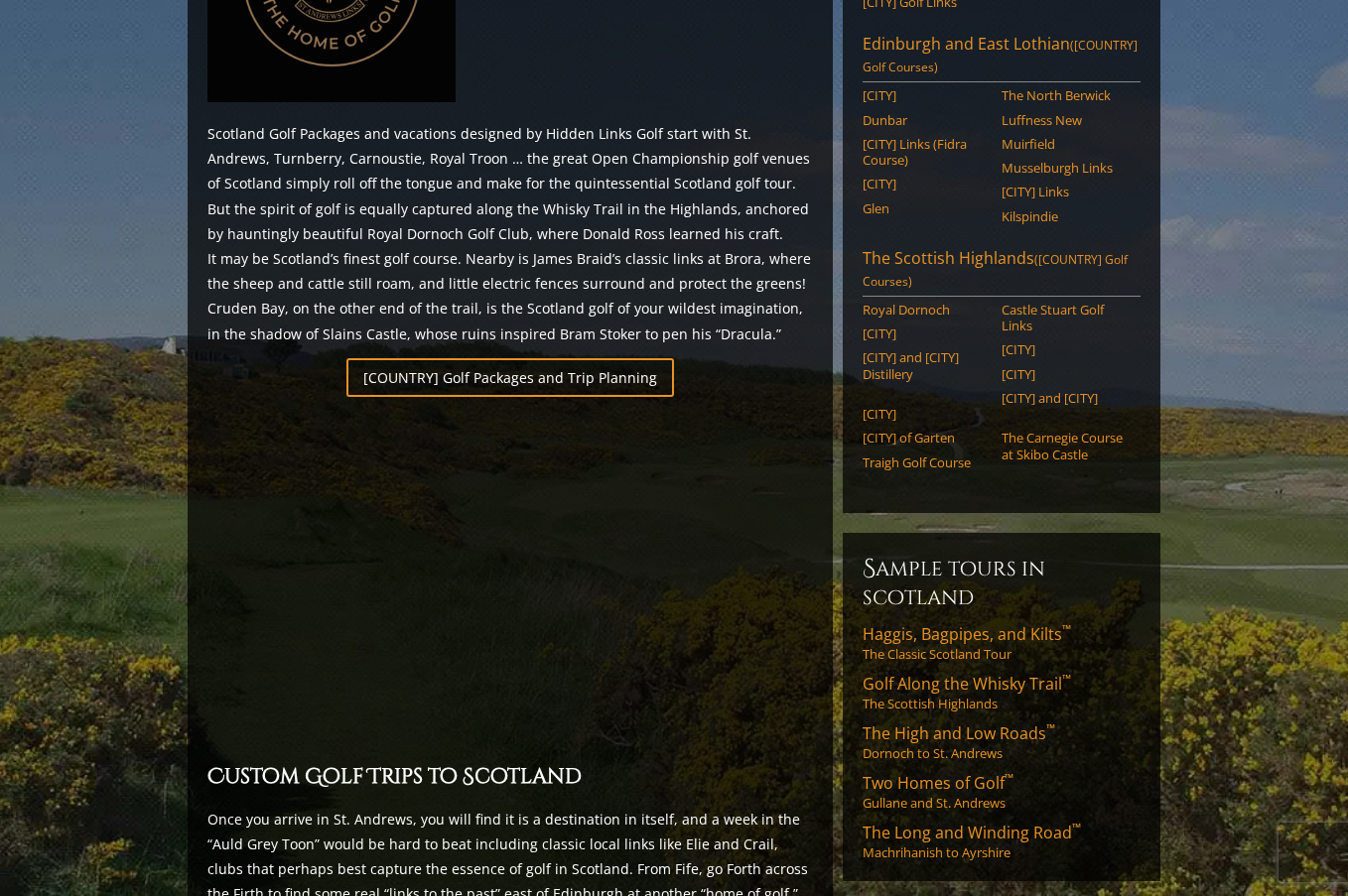 scroll, scrollTop: 1091, scrollLeft: 0, axis: vertical 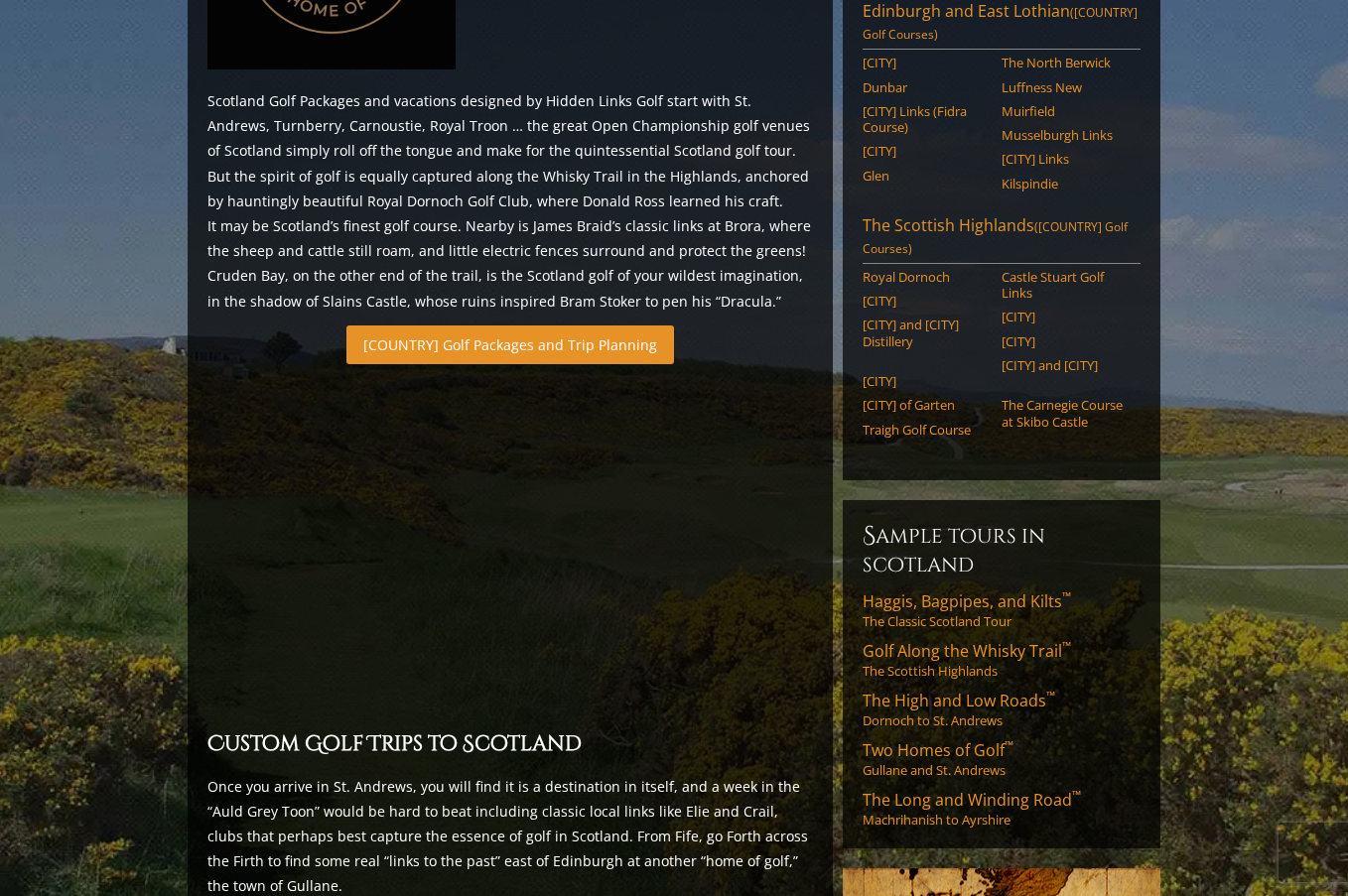 click on "[COUNTRY] Golf Packages and Trip Planning" at bounding box center (510, 344) 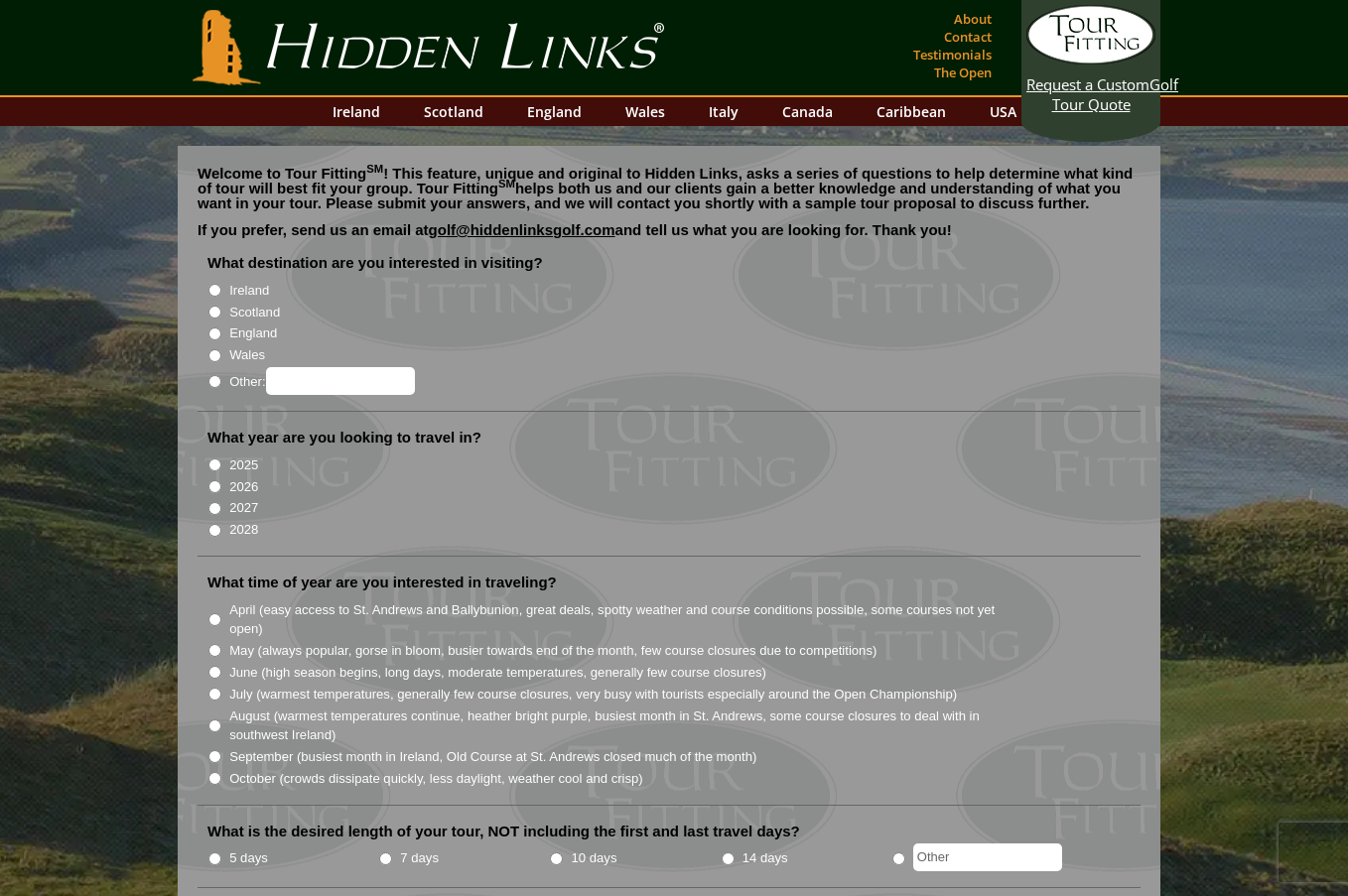 scroll, scrollTop: 0, scrollLeft: 0, axis: both 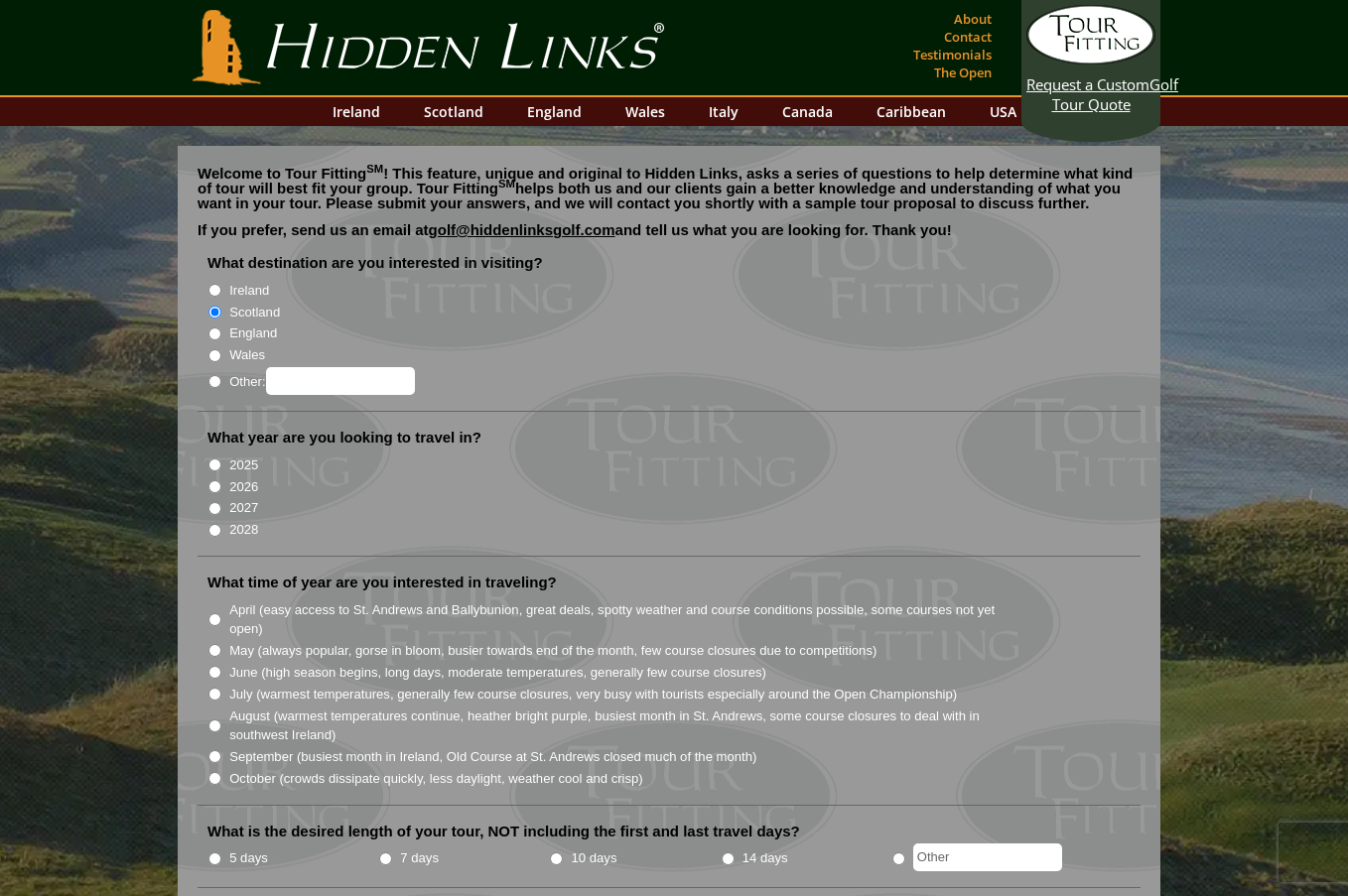 click on "2026" at bounding box center [243, 487] 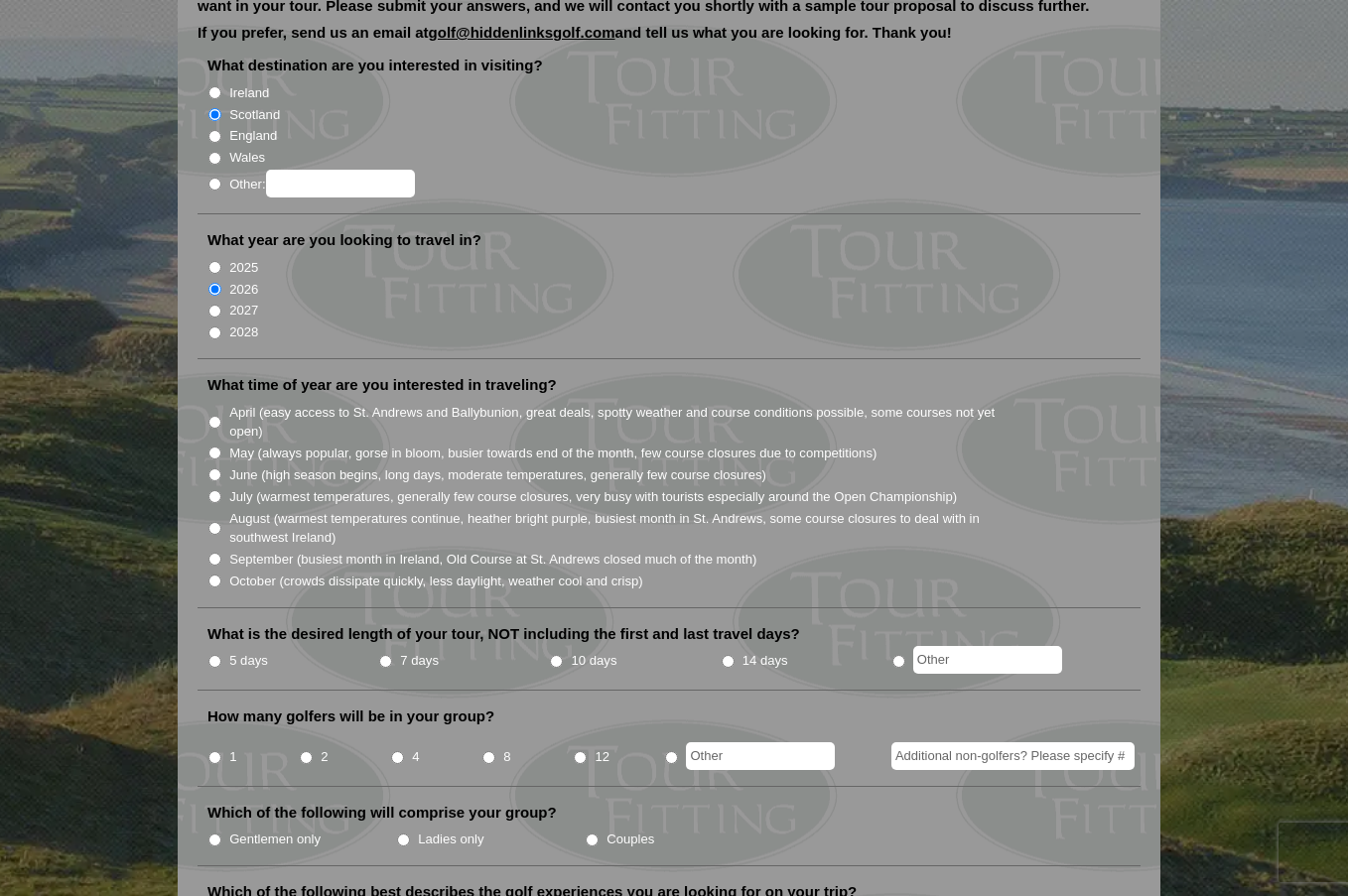 scroll, scrollTop: 198, scrollLeft: 0, axis: vertical 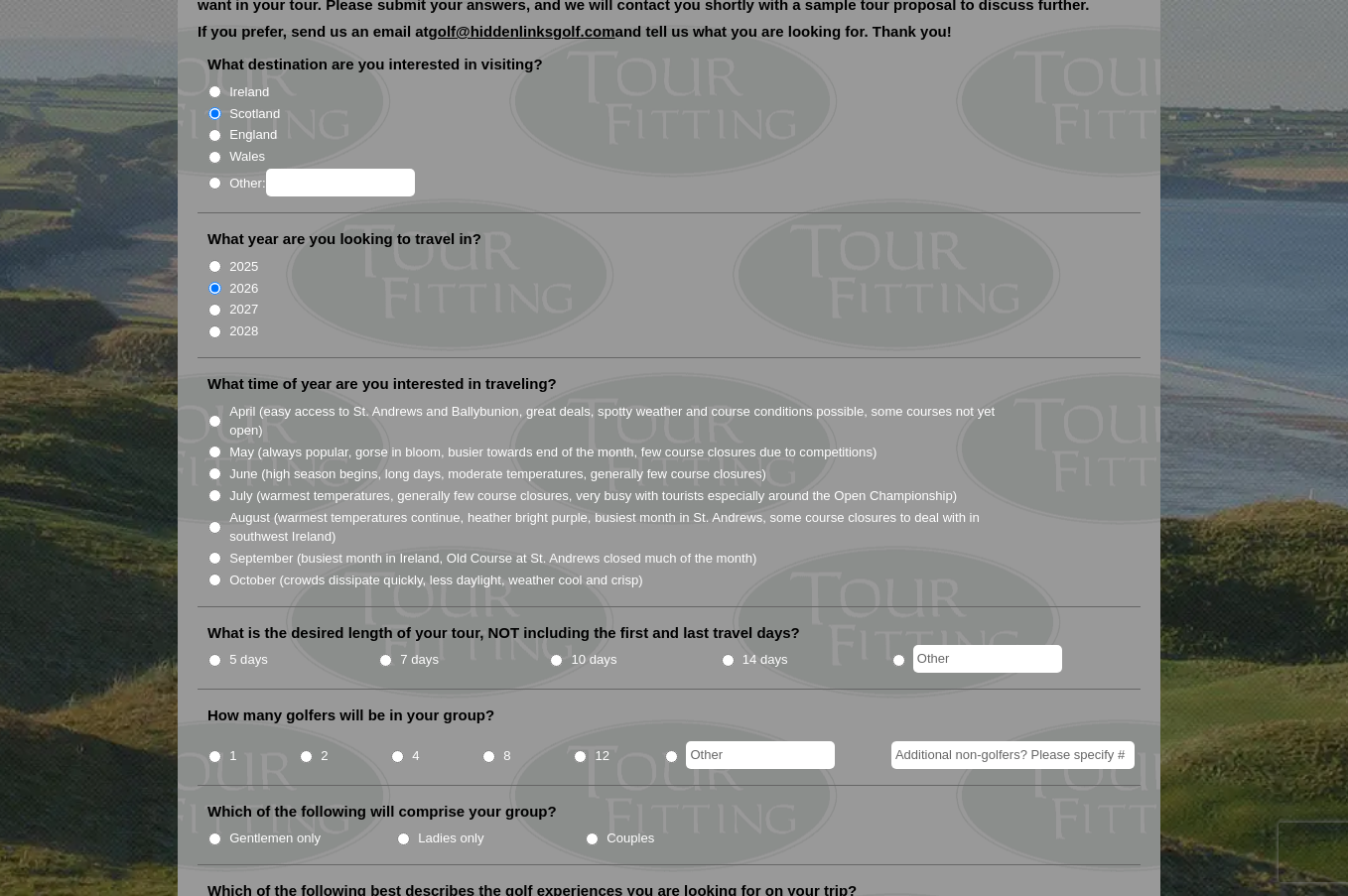 click on "May (always popular, gorse in bloom, busier towards end of the month, few course closures due to competitions)" at bounding box center [553, 452] 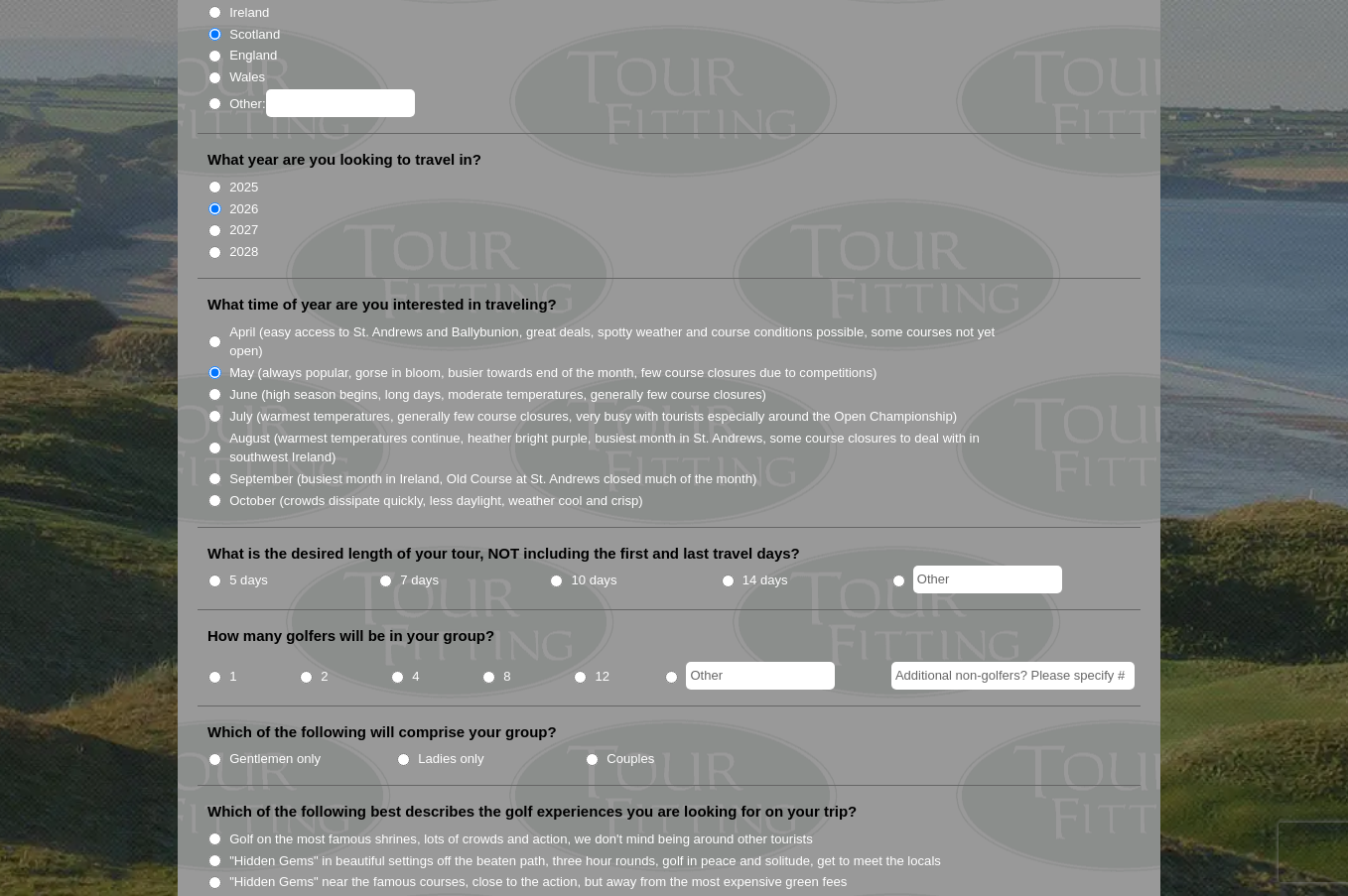 scroll, scrollTop: 298, scrollLeft: 0, axis: vertical 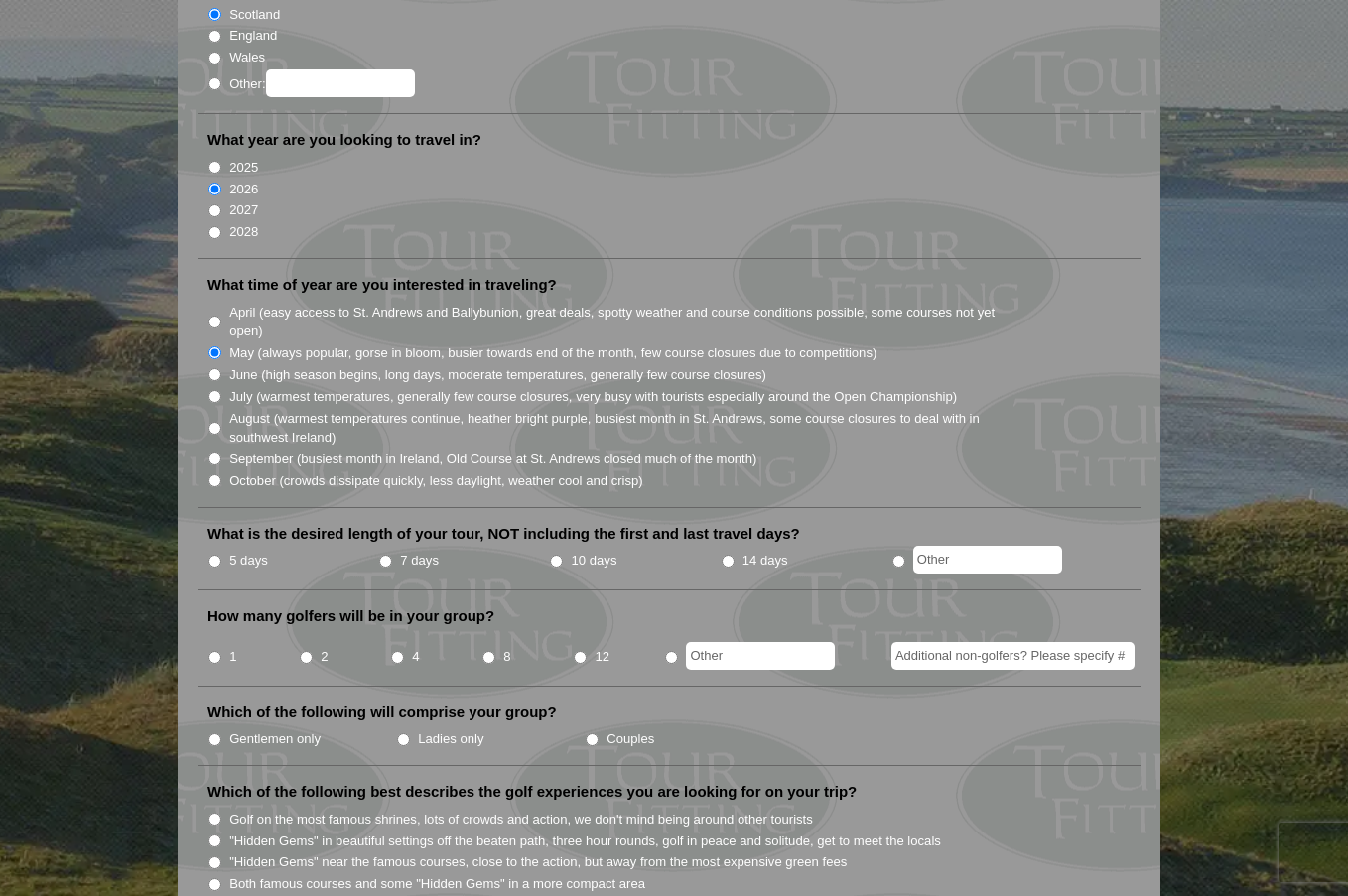 click on "5 days" at bounding box center [248, 561] 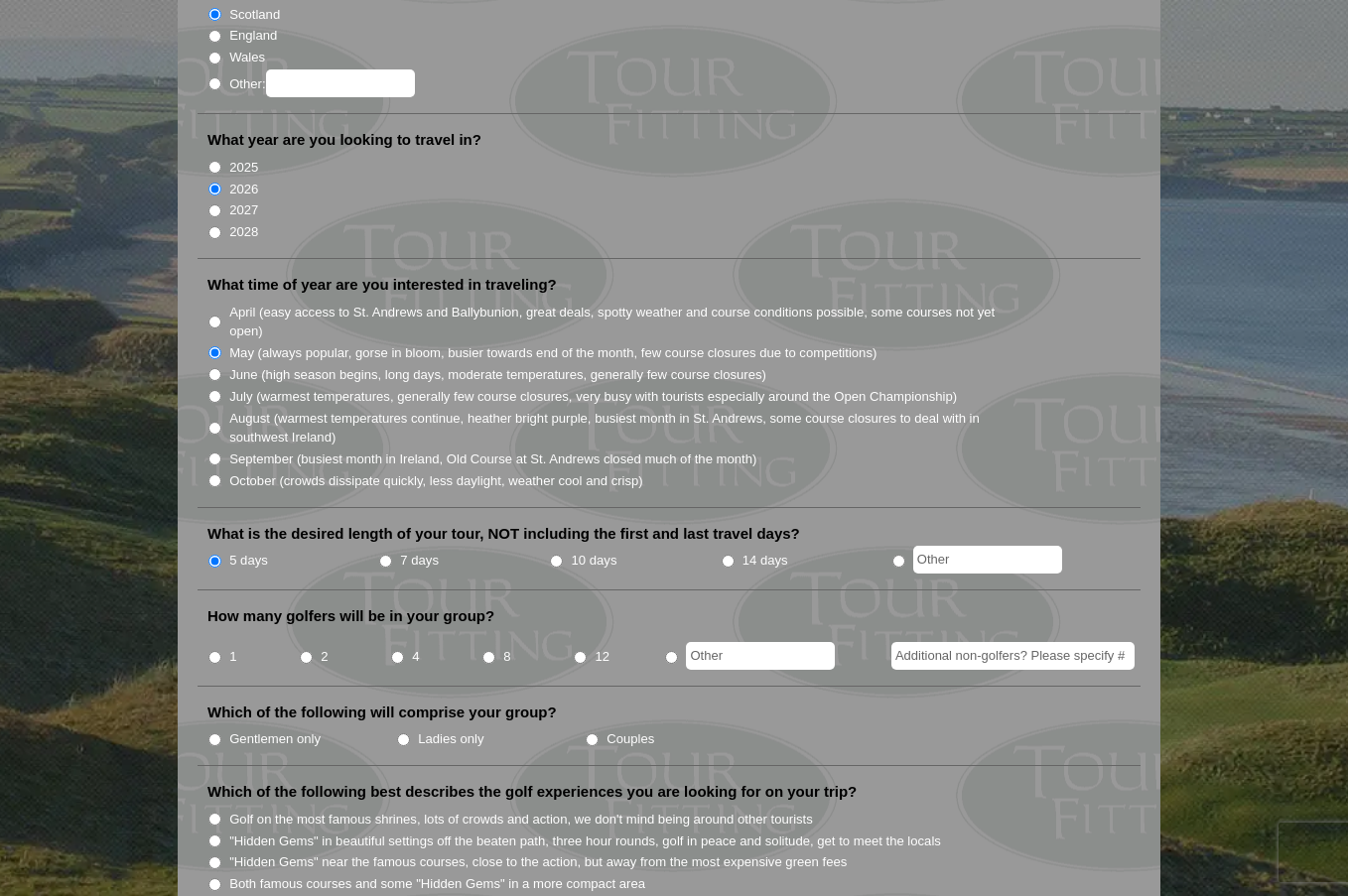 click on "2" at bounding box center [324, 657] 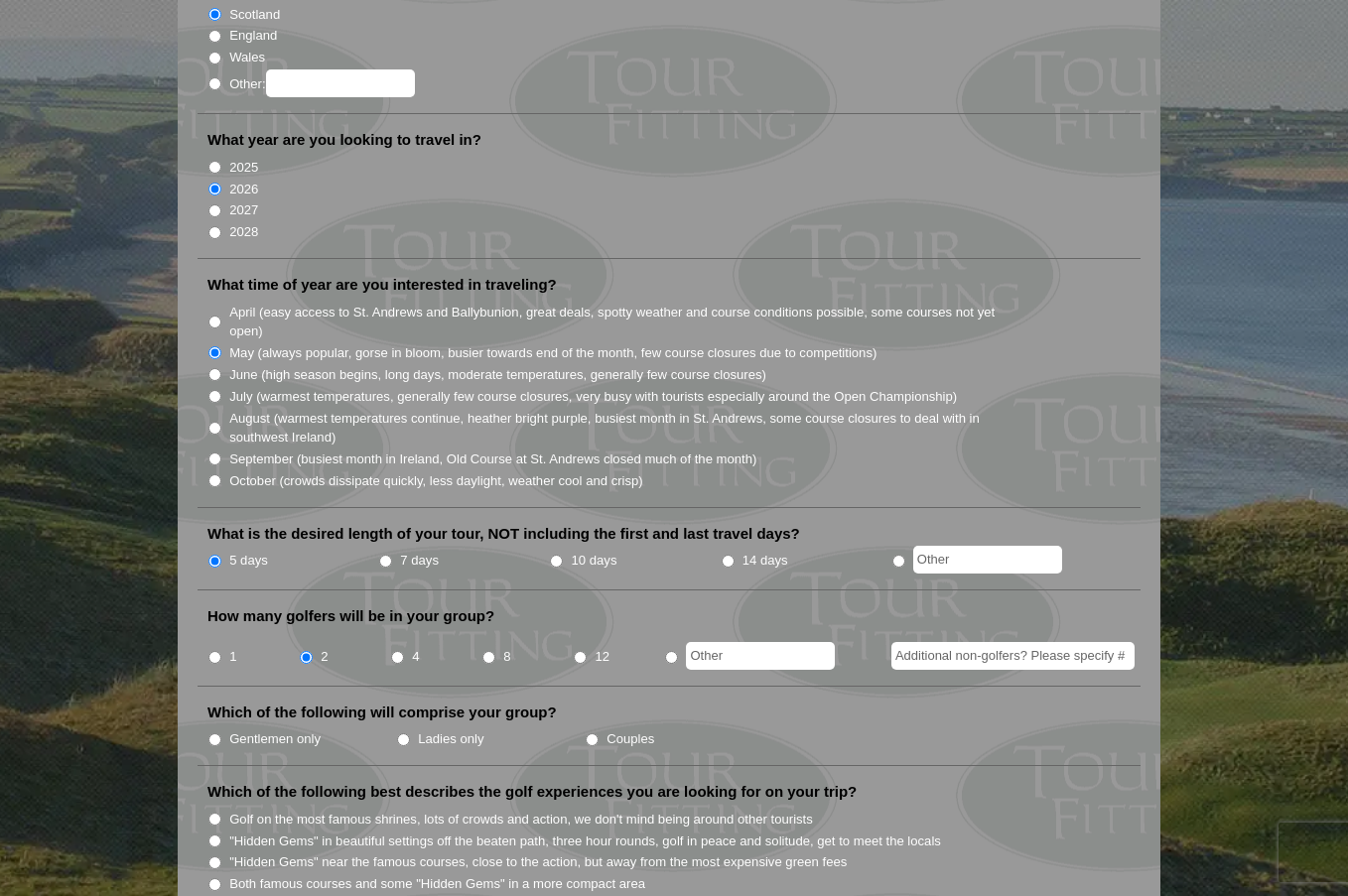 scroll, scrollTop: 397, scrollLeft: 0, axis: vertical 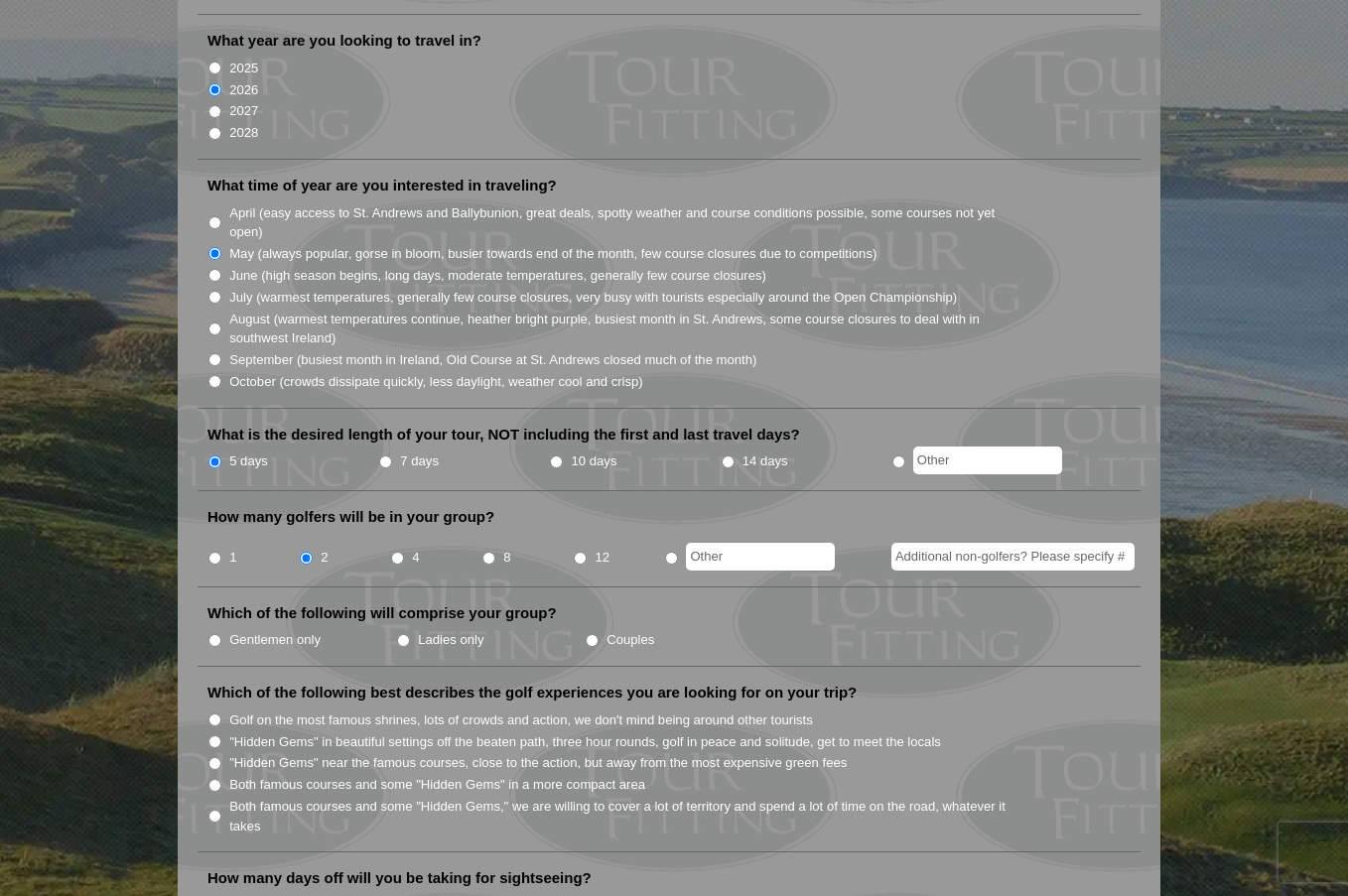 click on "Couples" at bounding box center [630, 640] 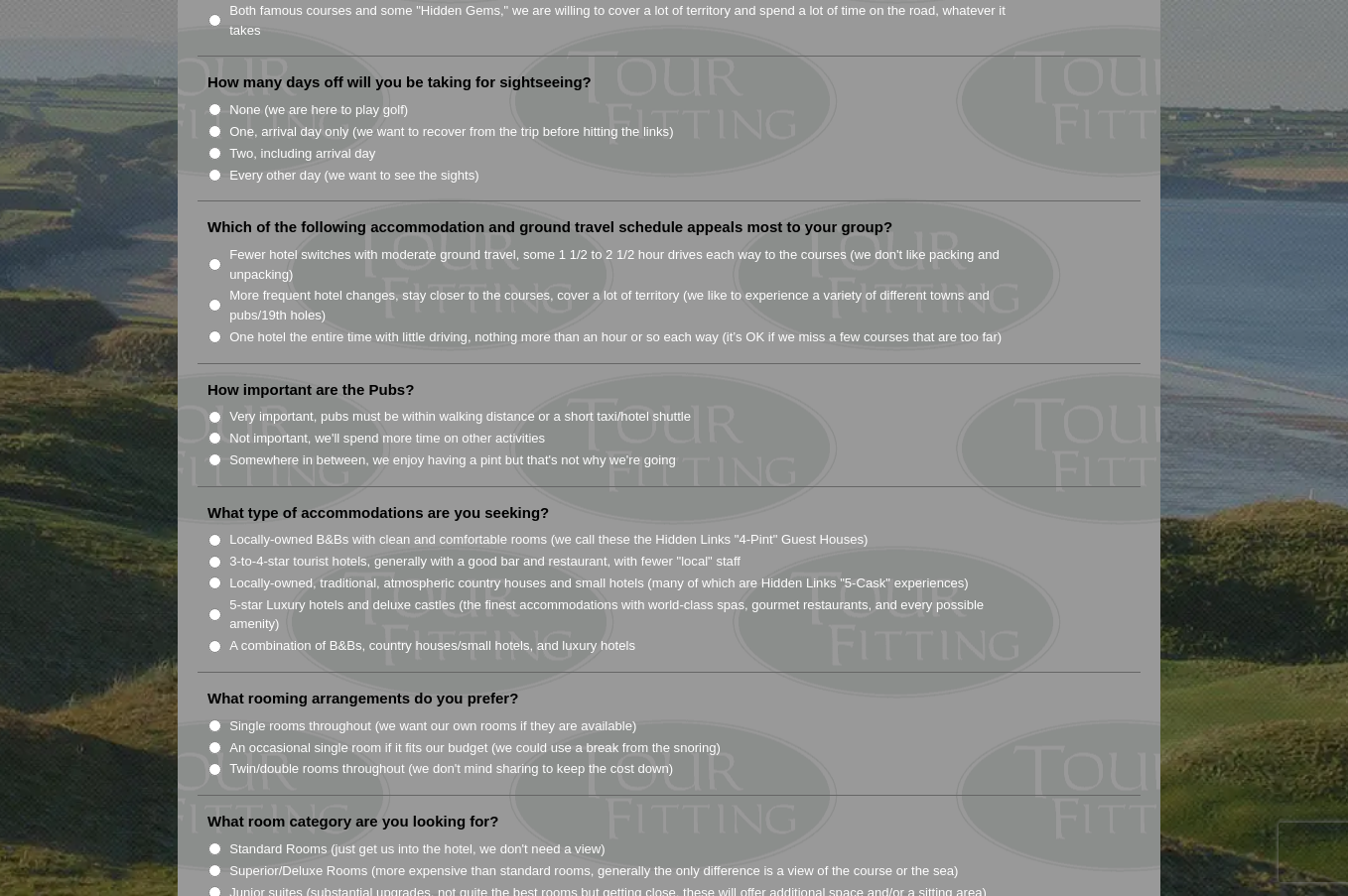 scroll, scrollTop: 1191, scrollLeft: 0, axis: vertical 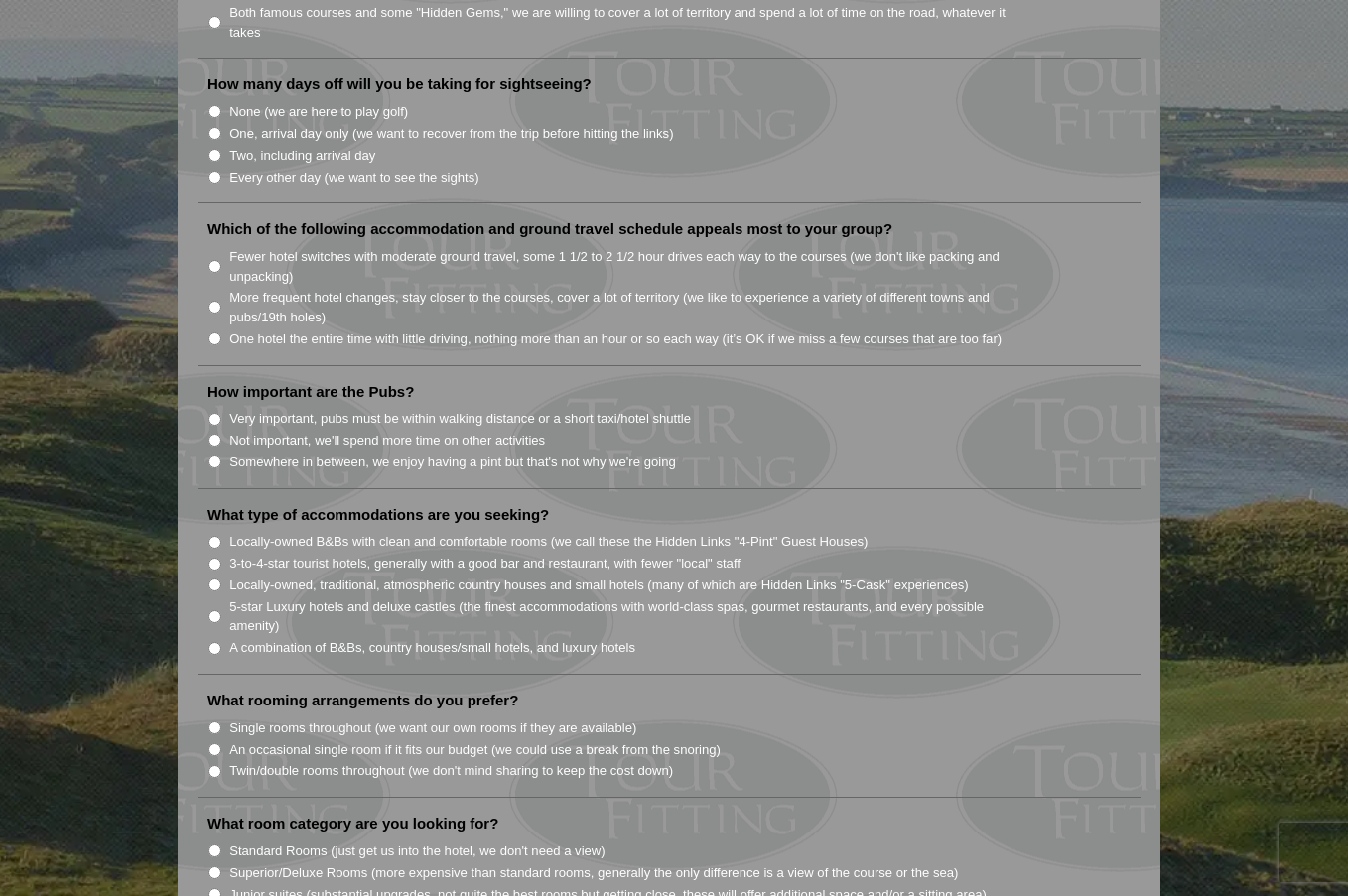 click on "Very important, pubs must be within walking distance or a short taxi/hotel shuttle" at bounding box center [460, 419] 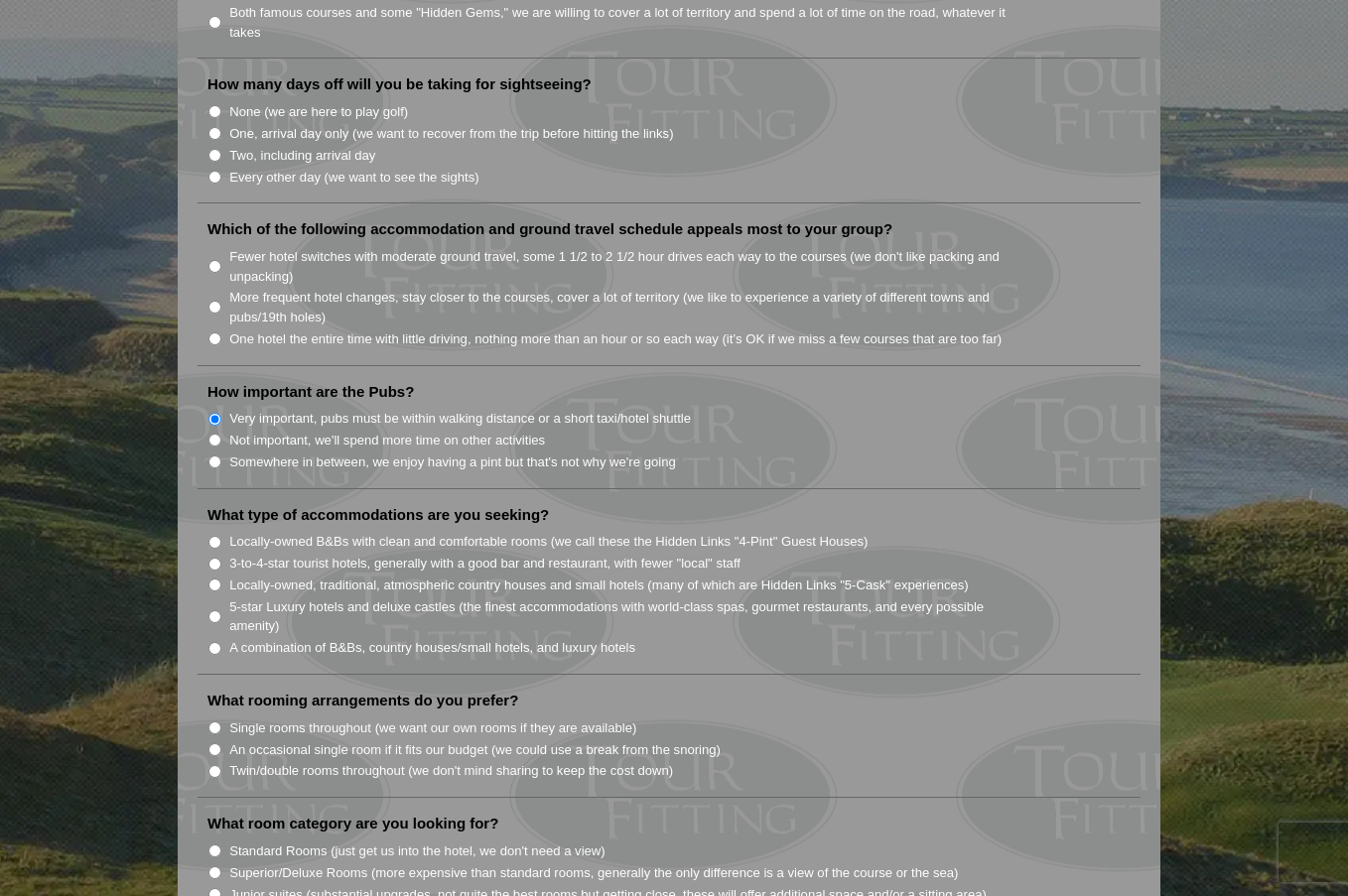 click on "Fewer hotel switches with moderate ground travel, some 1 1/2 to 2 1/2 hour drives each way to the courses (we don't like packing and unpacking)" at bounding box center (628, 266) 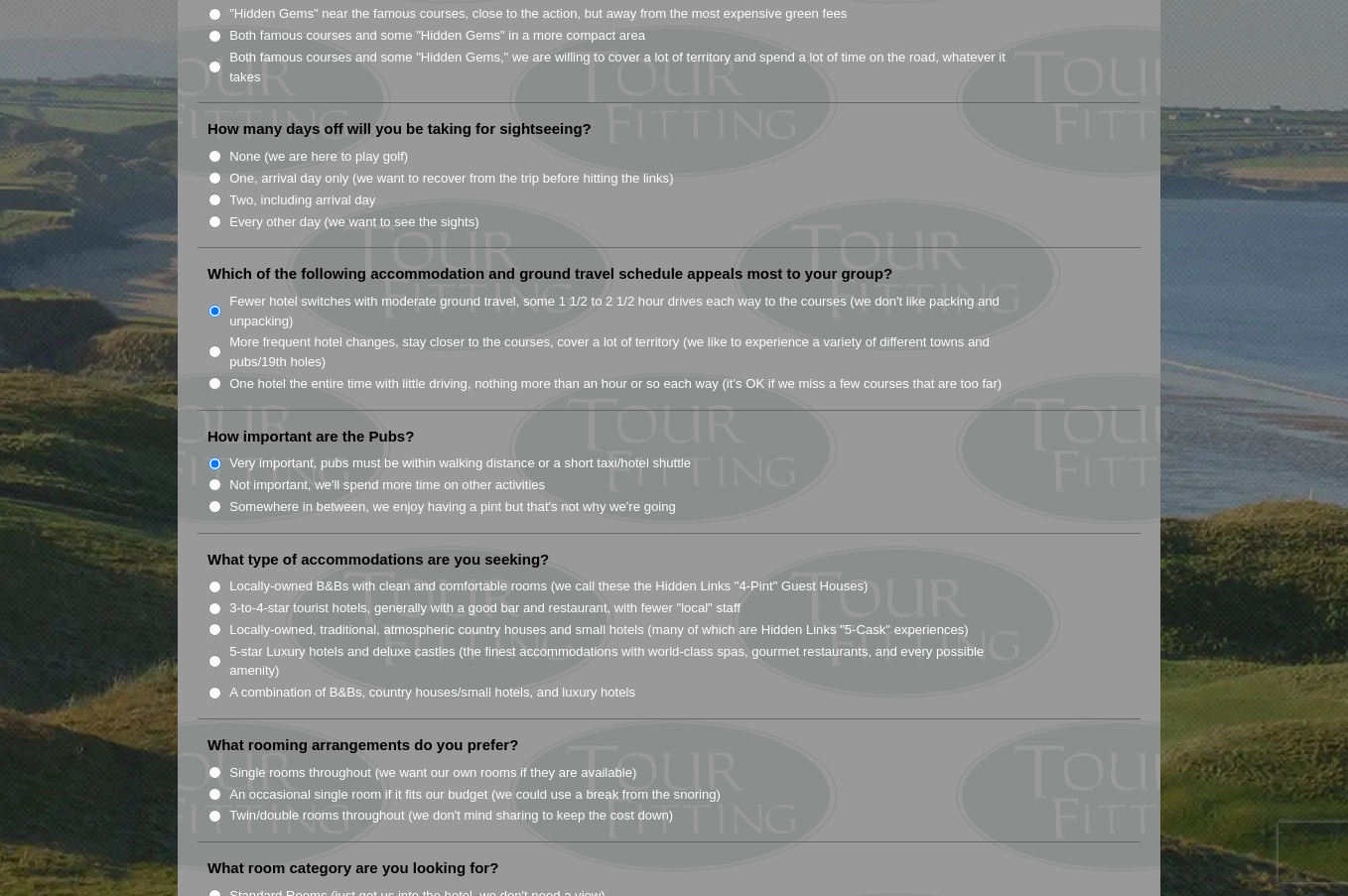 scroll, scrollTop: 794, scrollLeft: 0, axis: vertical 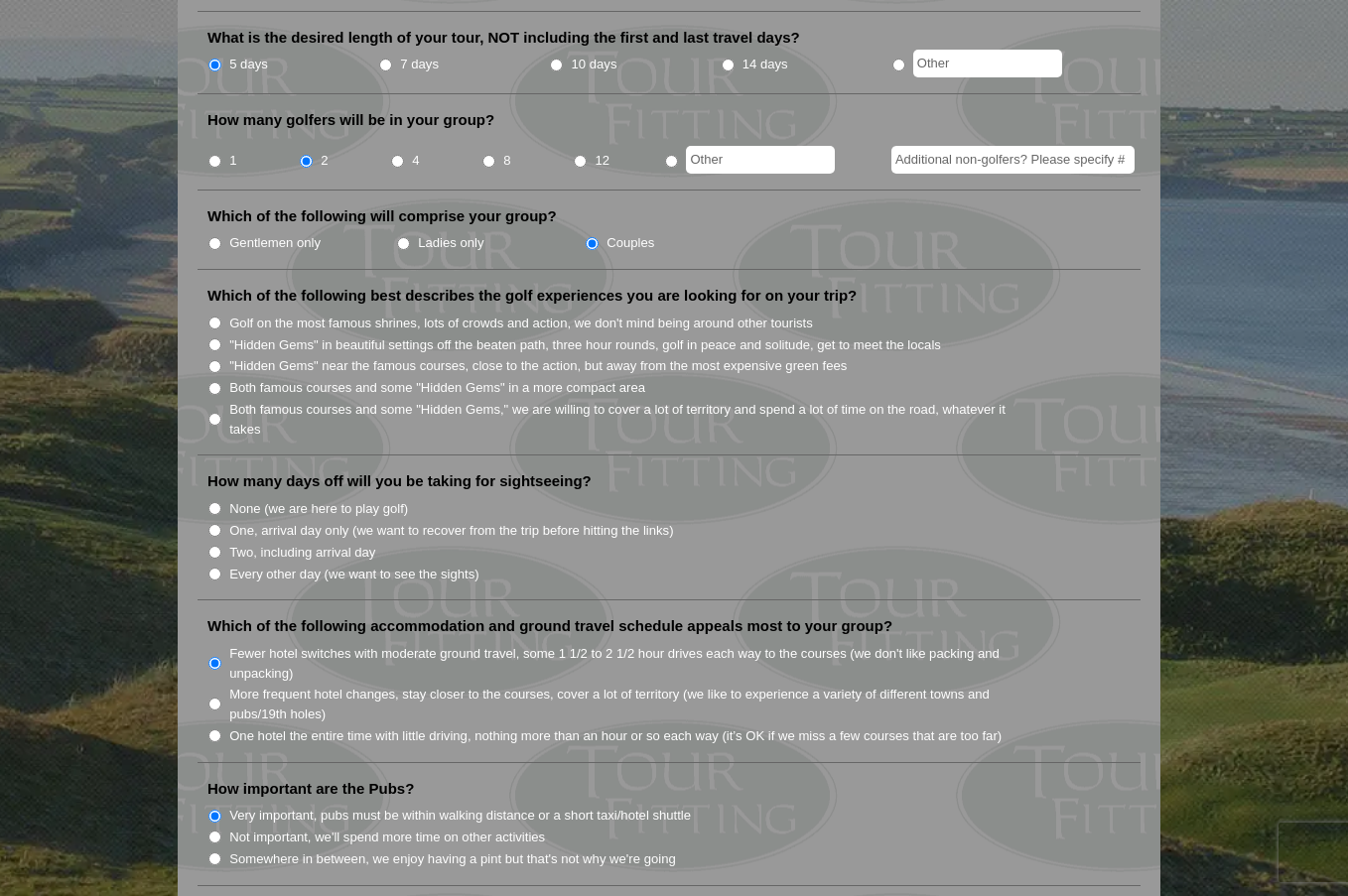 click on "One, arrival day only (we want to recover from the trip before hitting the links)" at bounding box center [451, 531] 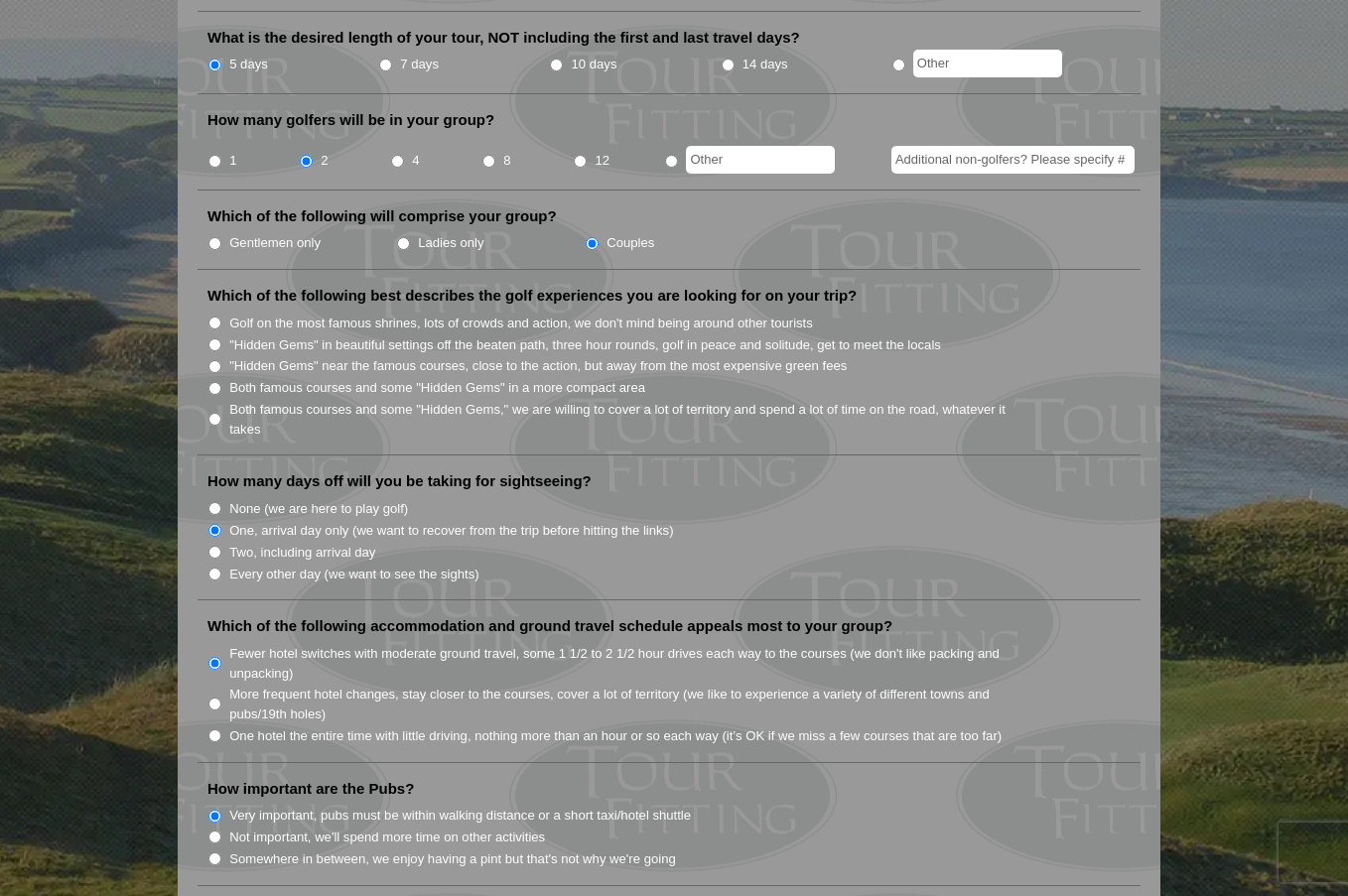 click on "Golf on the most famous shrines, lots of crowds and action, we don't mind being around other tourists" at bounding box center (521, 323) 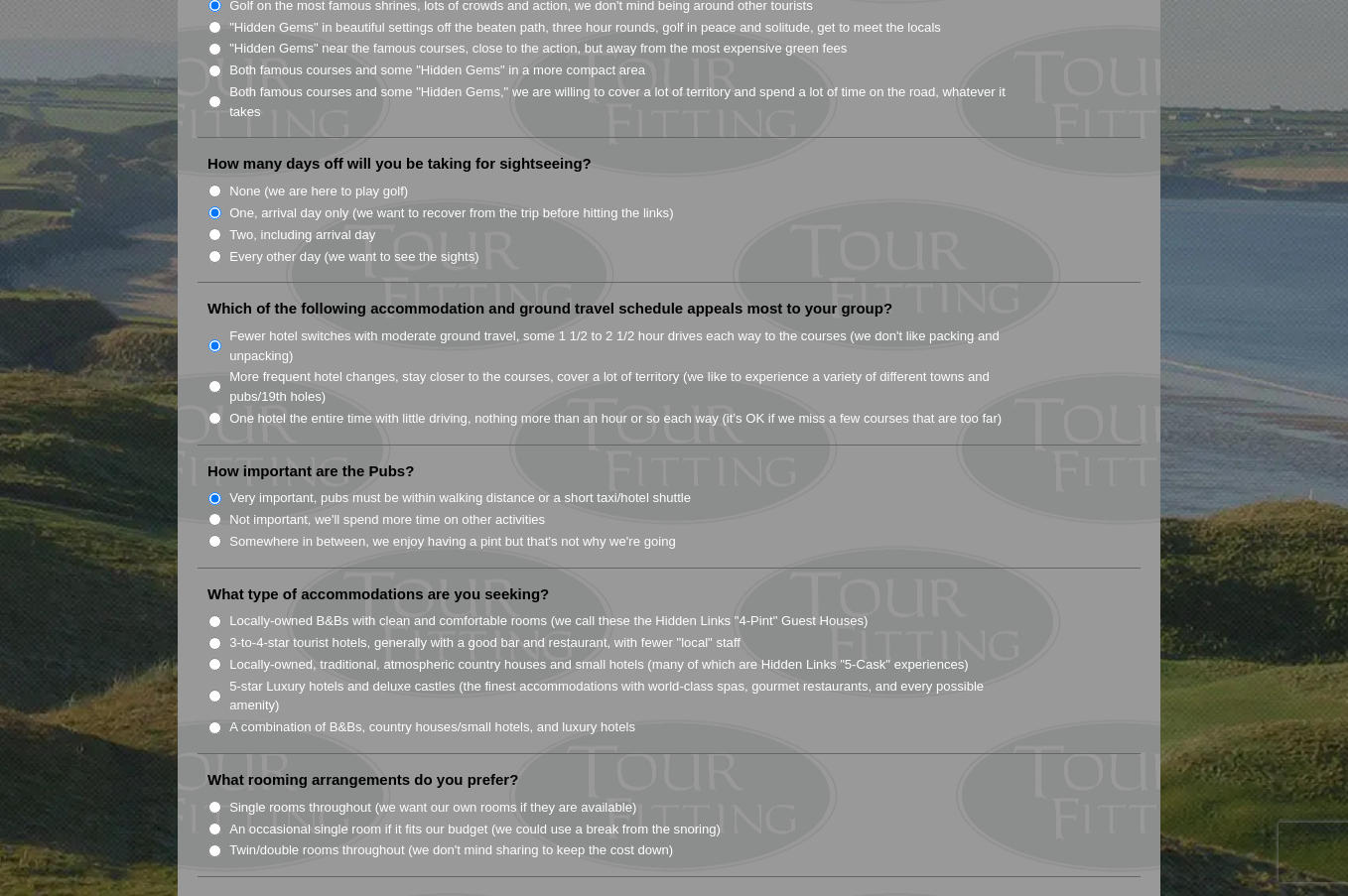 scroll, scrollTop: 1191, scrollLeft: 0, axis: vertical 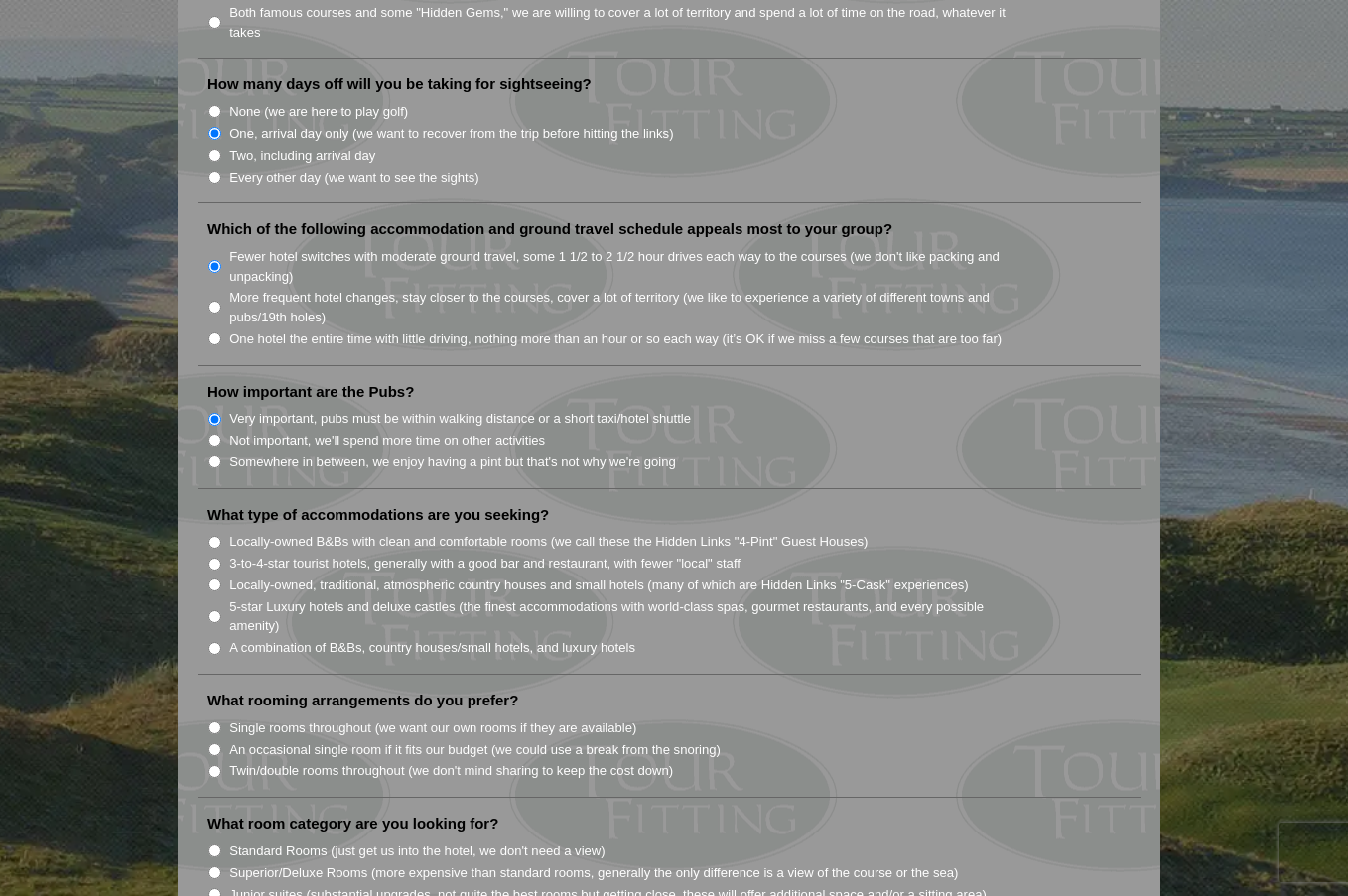click on "Locally-owned B&Bs with clean and comfortable rooms (we call these the Hidden Links "4-Pint" Guest Houses)" at bounding box center (548, 542) 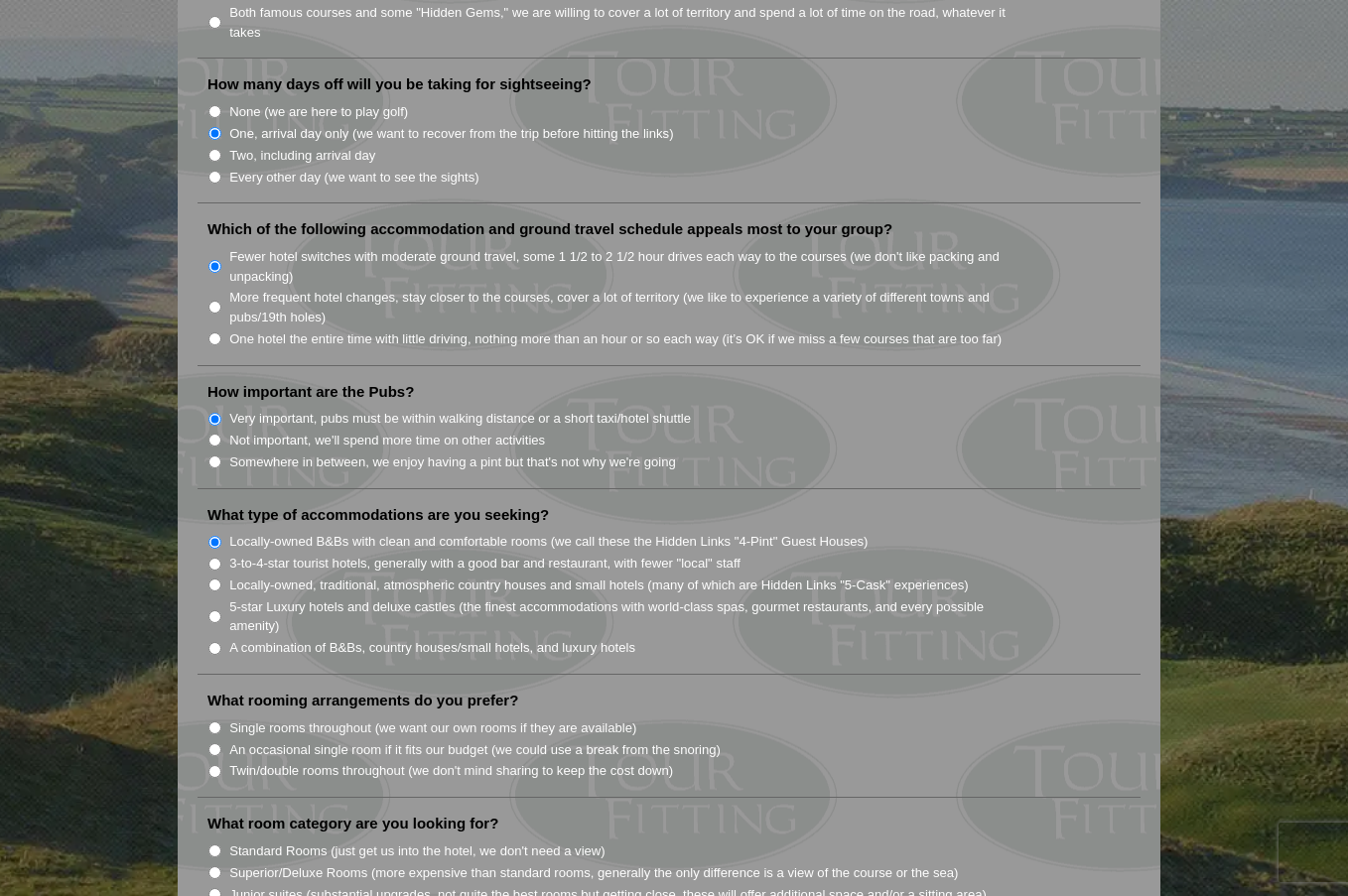 click on "3-to-4-star tourist hotels, generally with a good bar and restaurant, with fewer "local" staff" at bounding box center (484, 564) 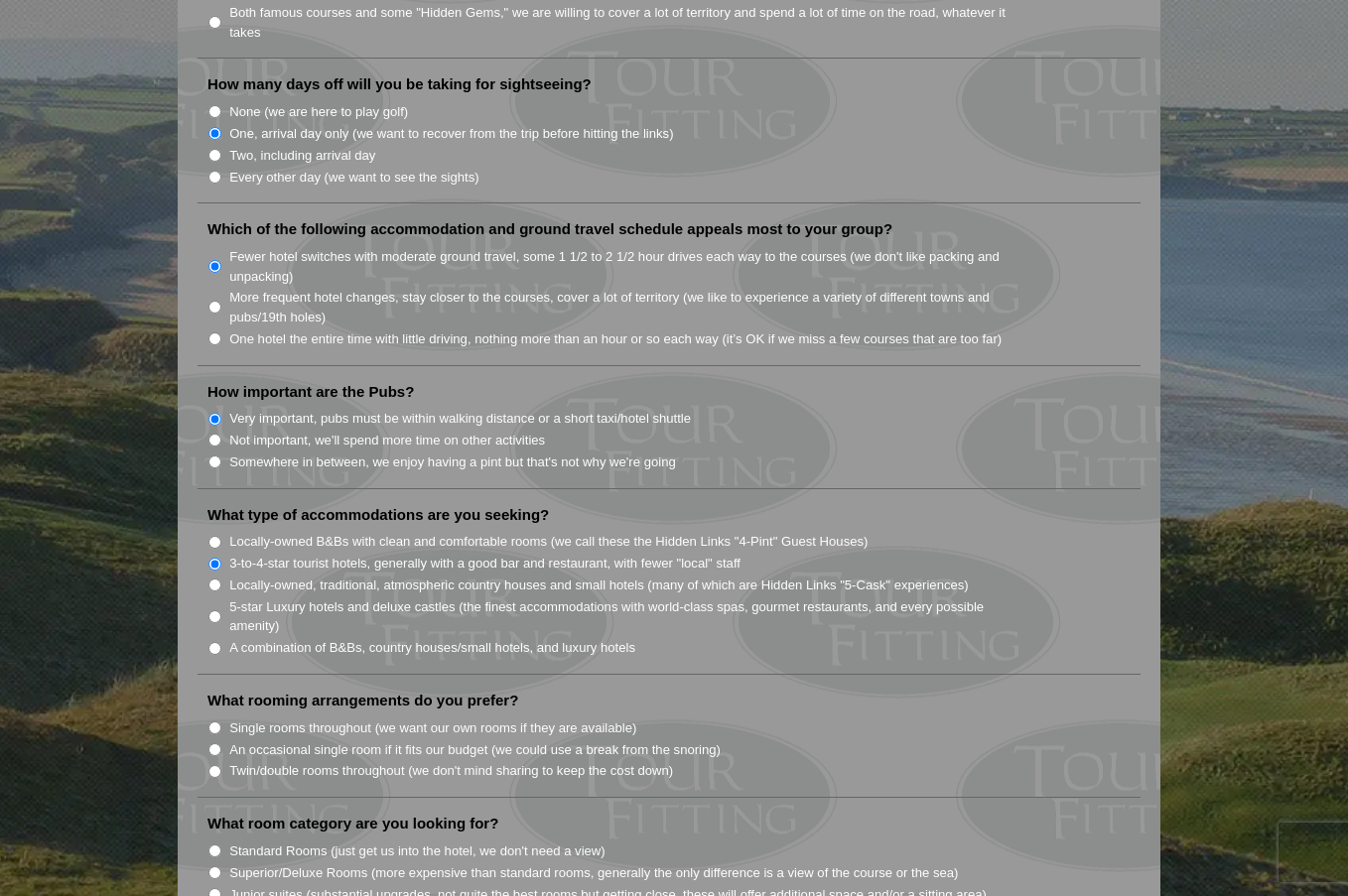 click on "Locally-owned B&Bs with clean and comfortable rooms (we call these the Hidden Links "4-Pint" Guest Houses)" at bounding box center [548, 542] 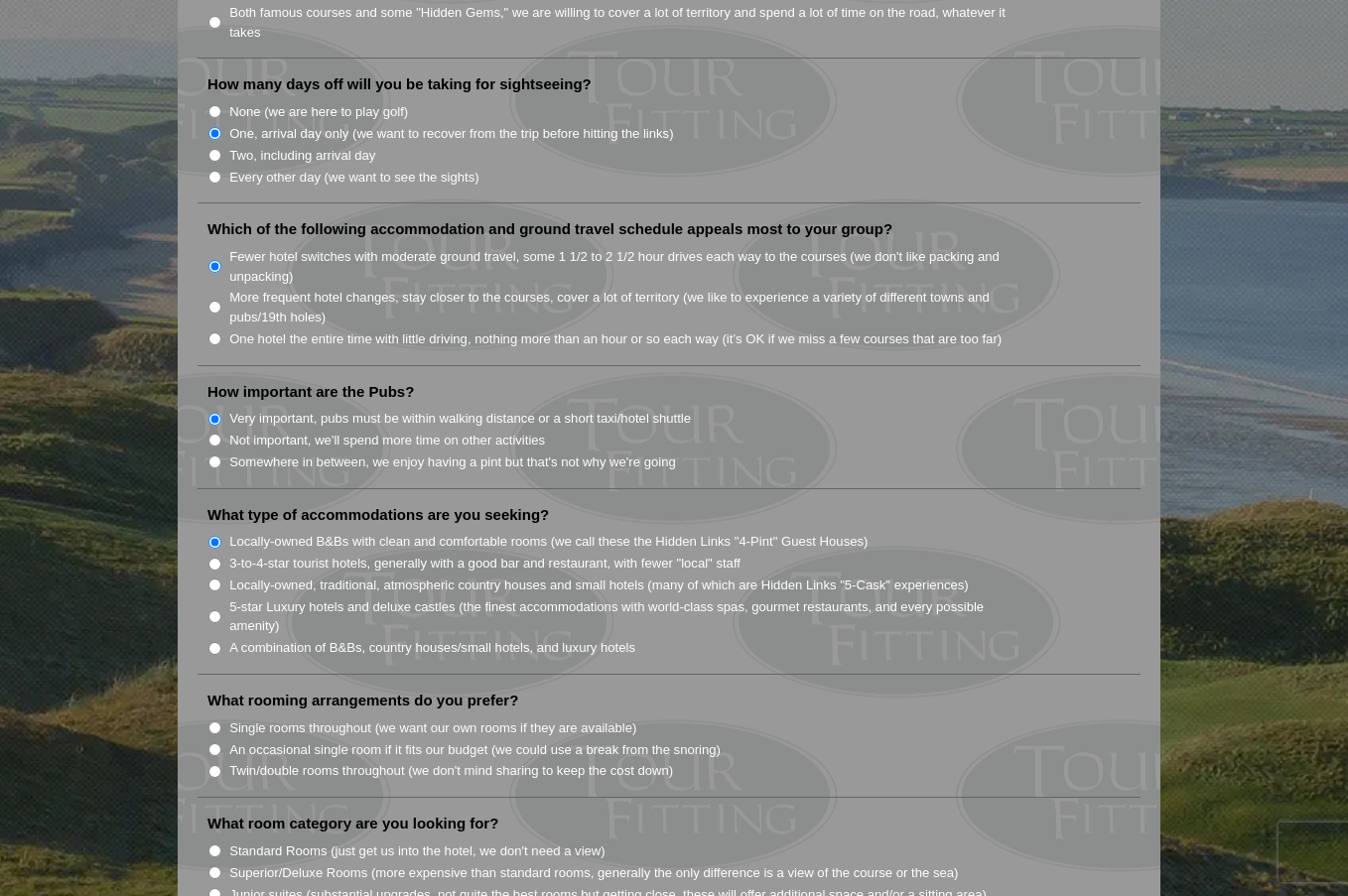 click on "A combination of B&Bs, country houses/small hotels, and luxury hotels" at bounding box center [432, 648] 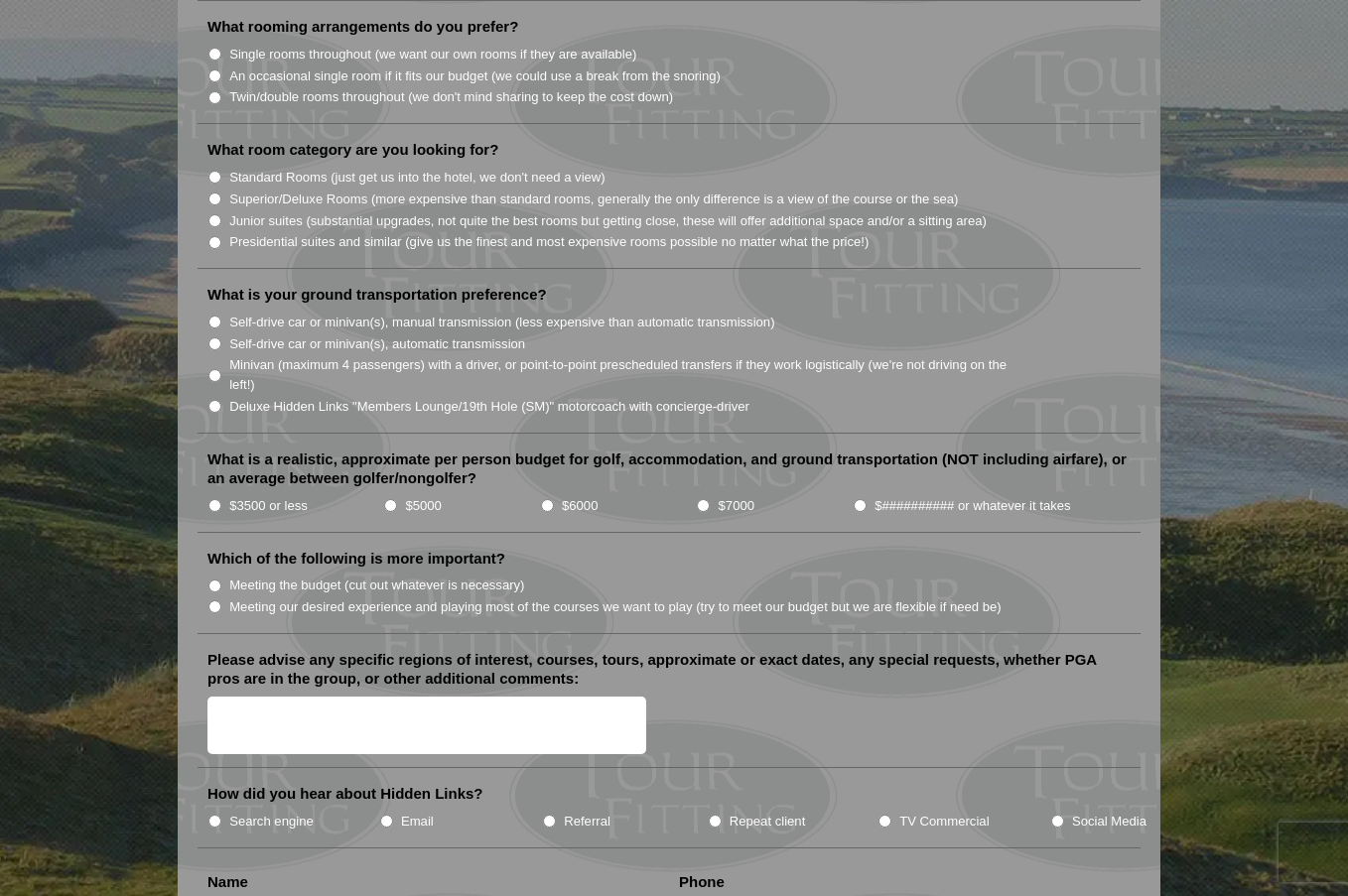 scroll, scrollTop: 1389, scrollLeft: 0, axis: vertical 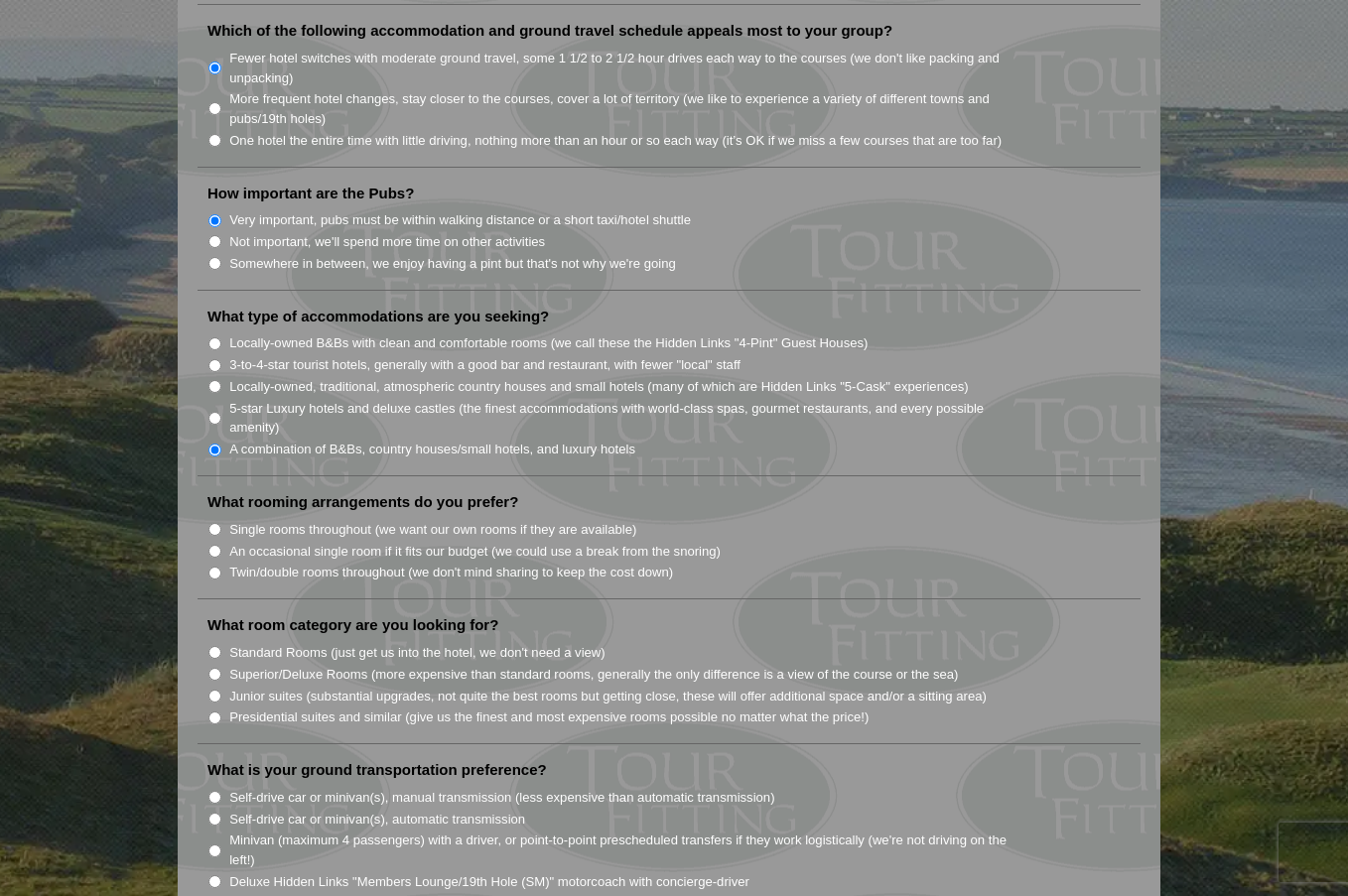 click on "Twin/double rooms throughout (we don't mind sharing to keep the cost down)" at bounding box center (451, 573) 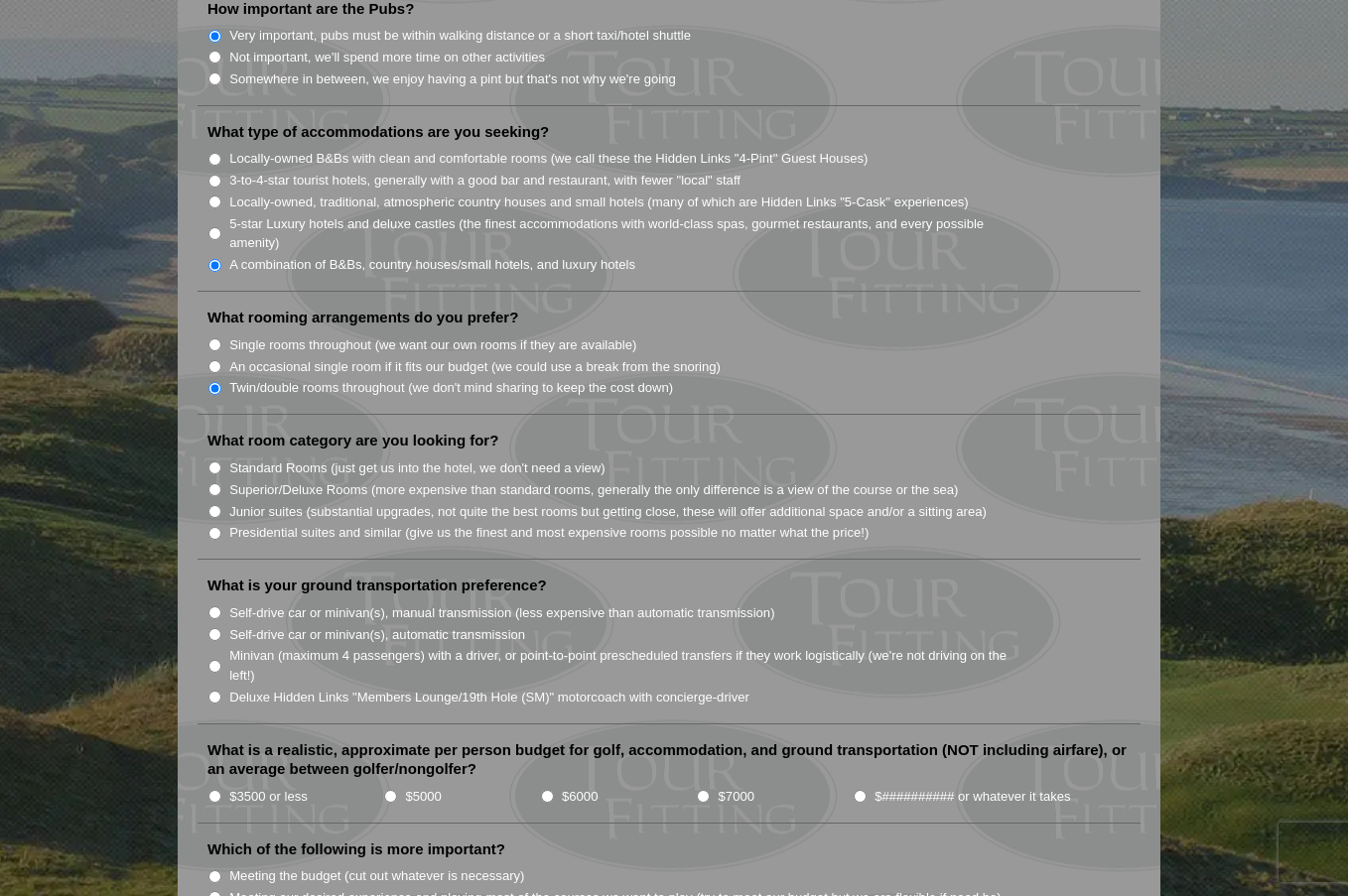 scroll, scrollTop: 1588, scrollLeft: 0, axis: vertical 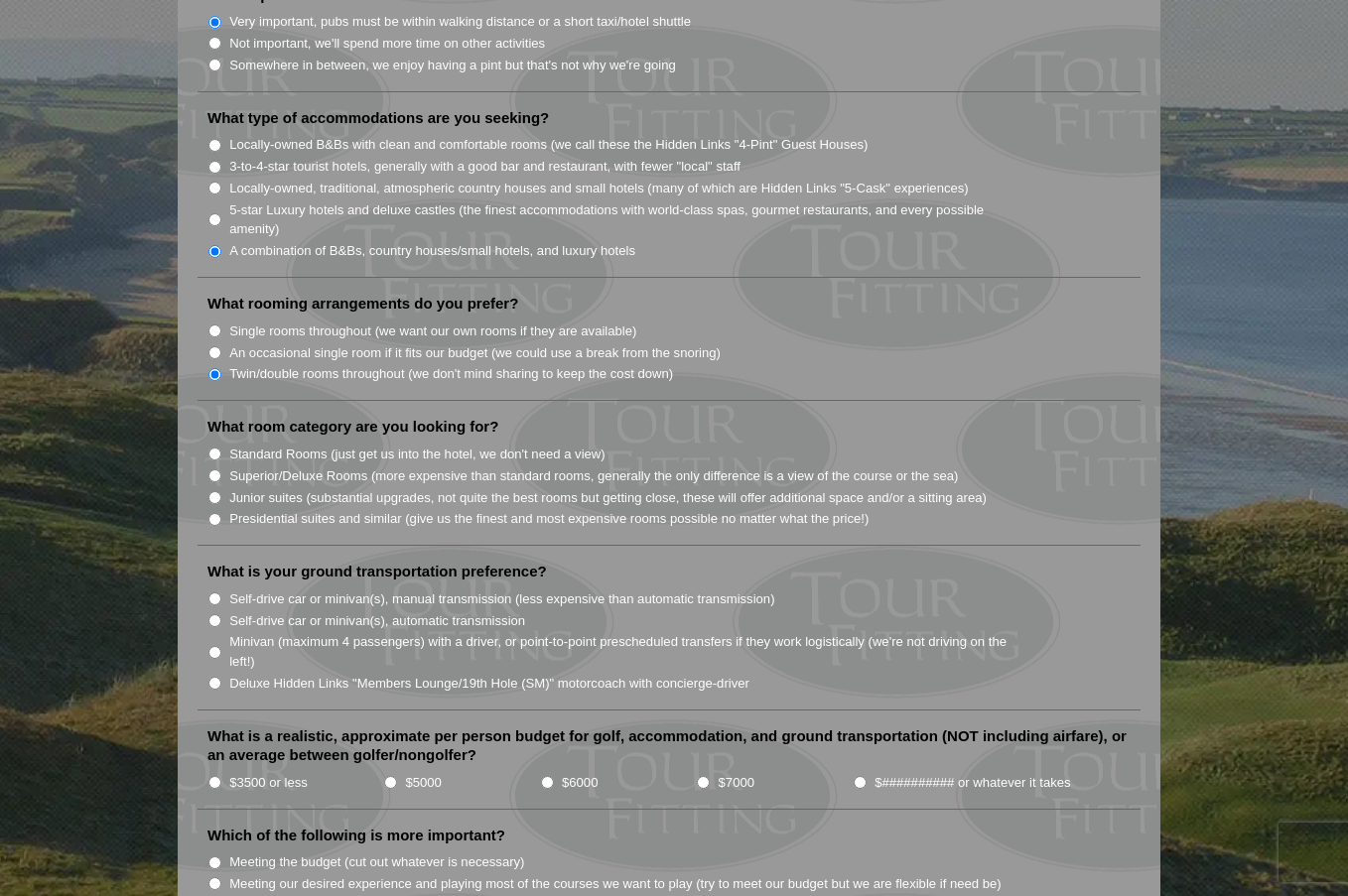 click on "Standard Rooms (just get us into the hotel, we don't need a view)" at bounding box center [677, 453] 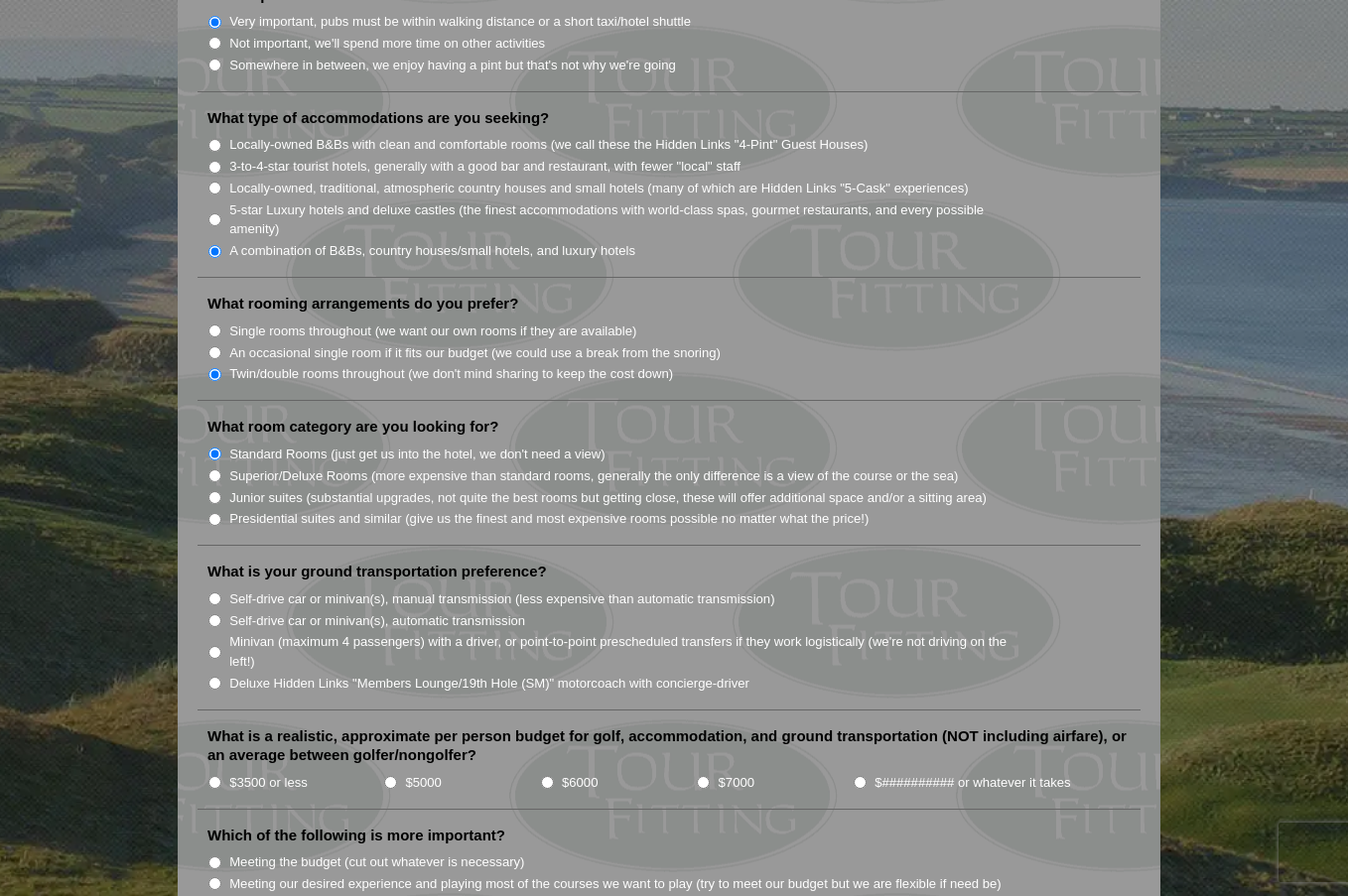 click on "Self-drive car or minivan(s), manual transmission (less expensive than automatic transmission)" at bounding box center [501, 599] 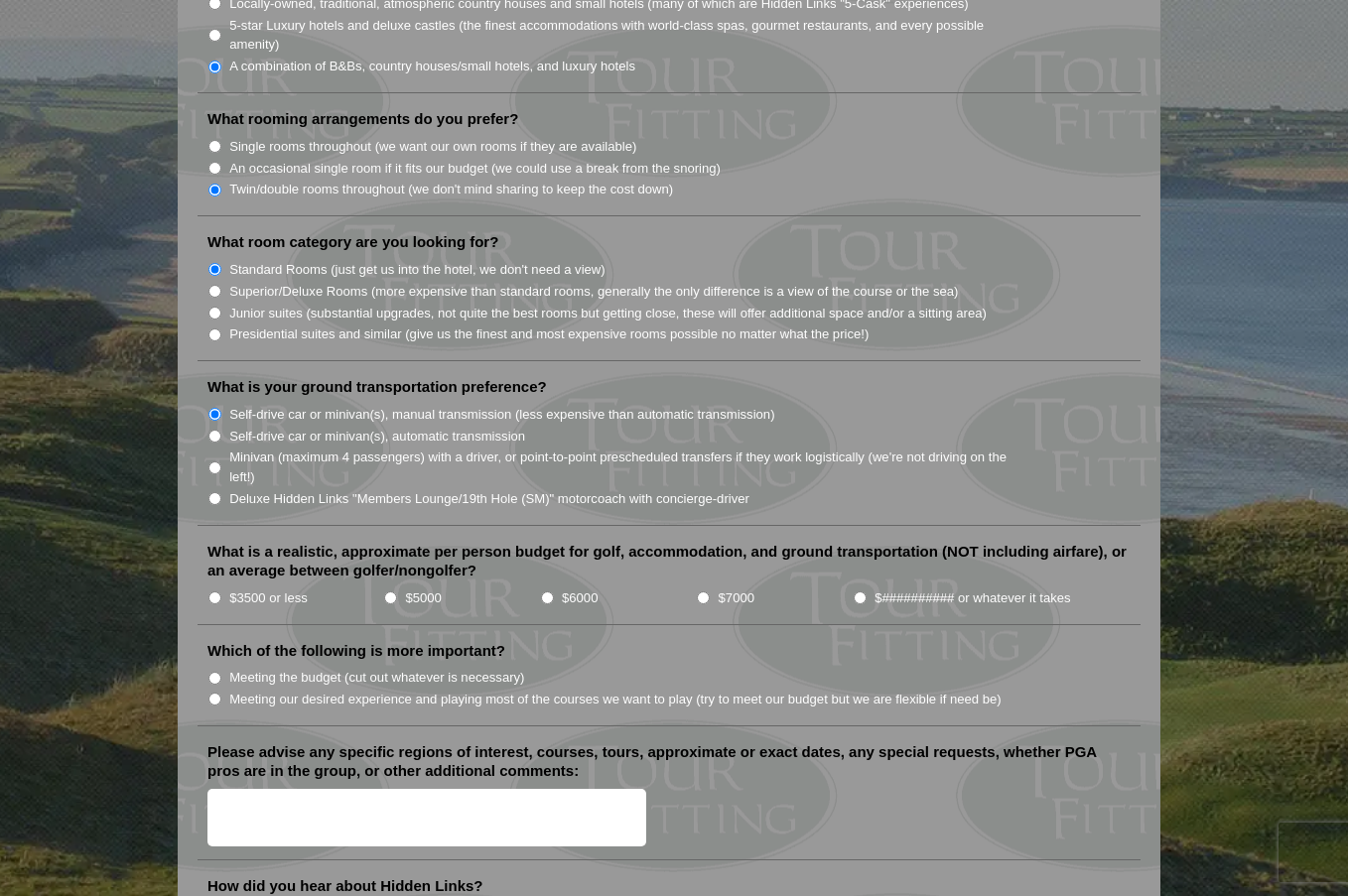 scroll, scrollTop: 1786, scrollLeft: 0, axis: vertical 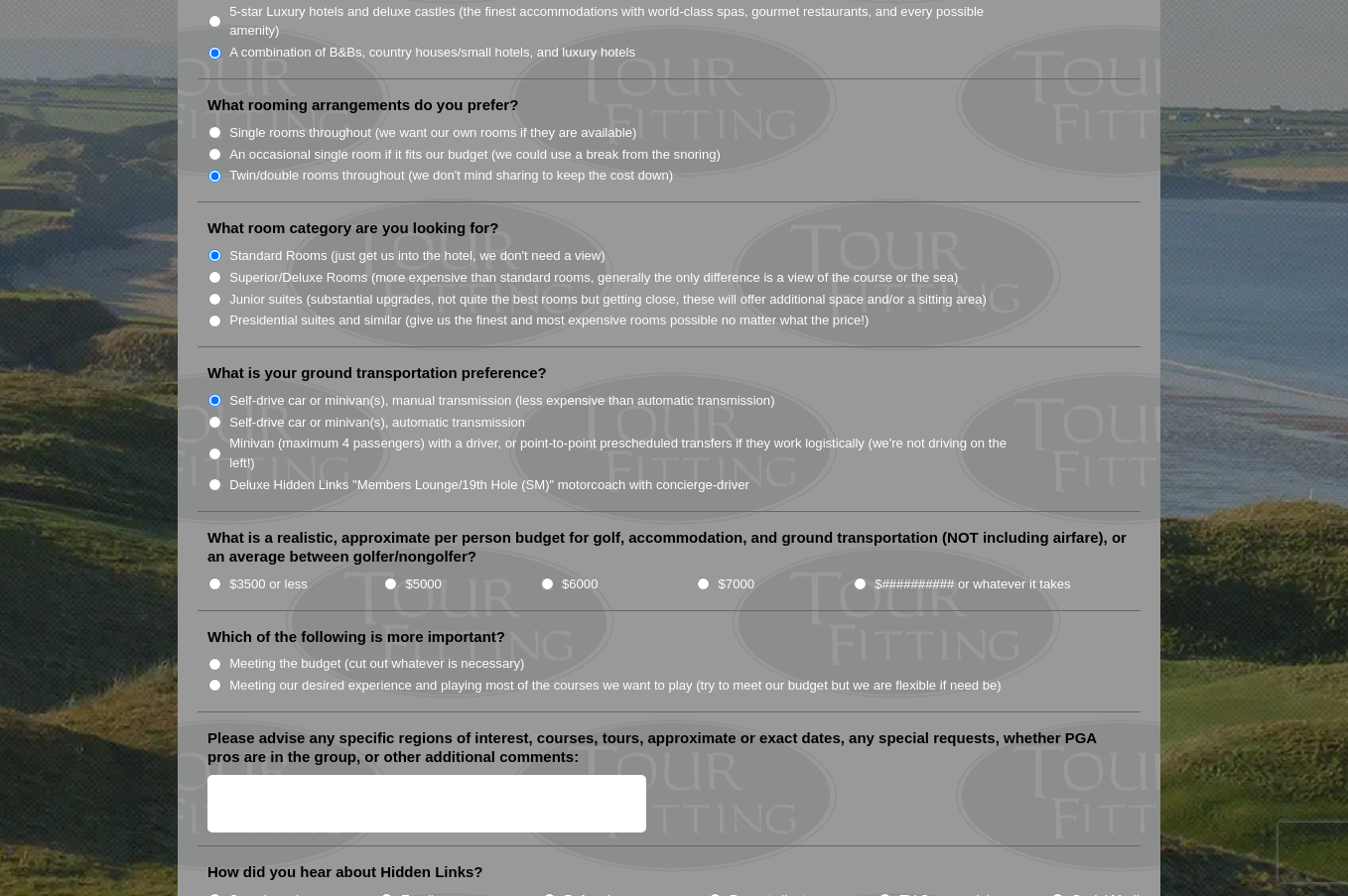 click on "$5000" at bounding box center [423, 584] 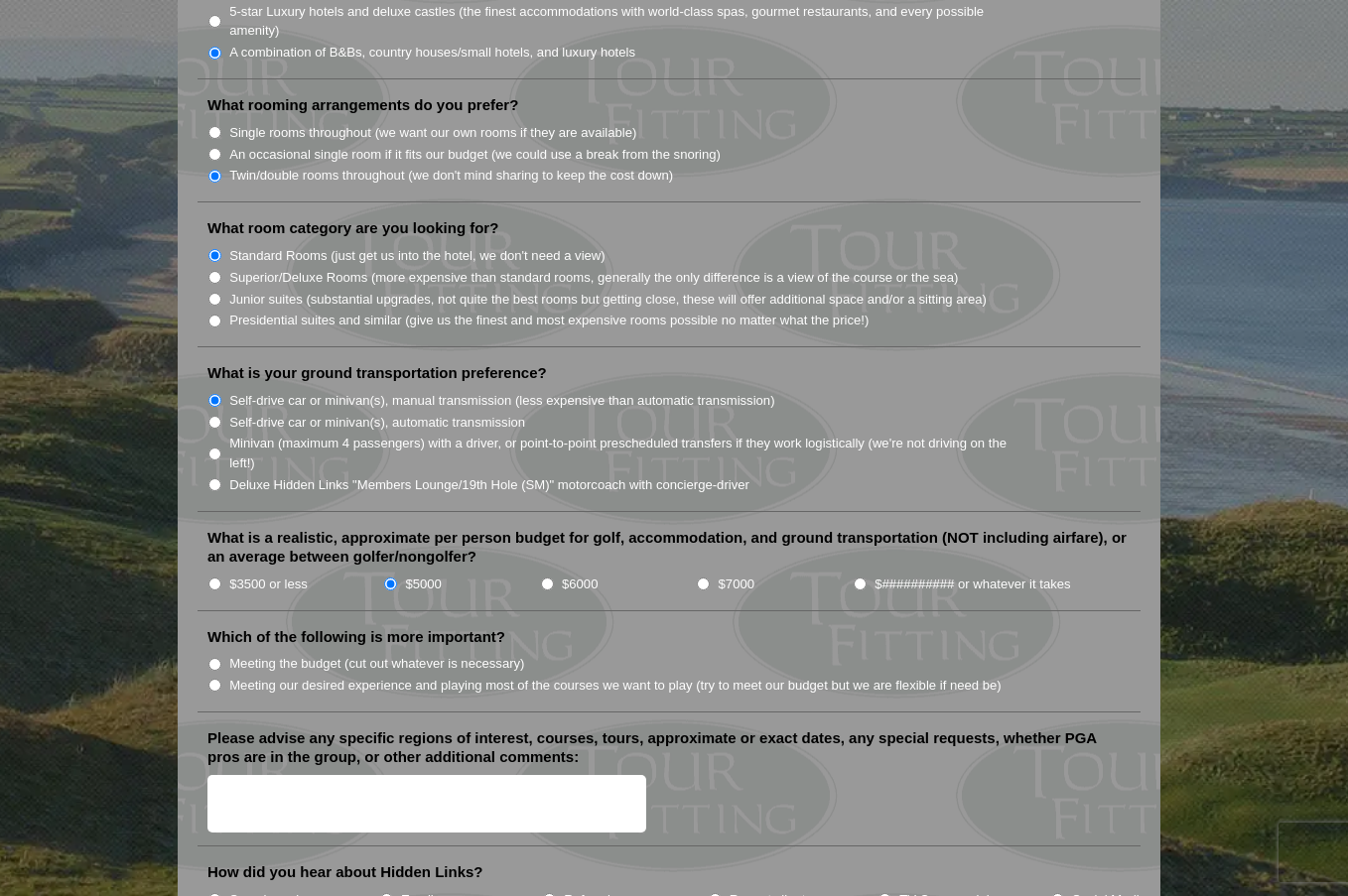 click on "Meeting our desired experience and playing most of the courses we want to play (try to meet our budget but we are flexible if need be)" at bounding box center (615, 686) 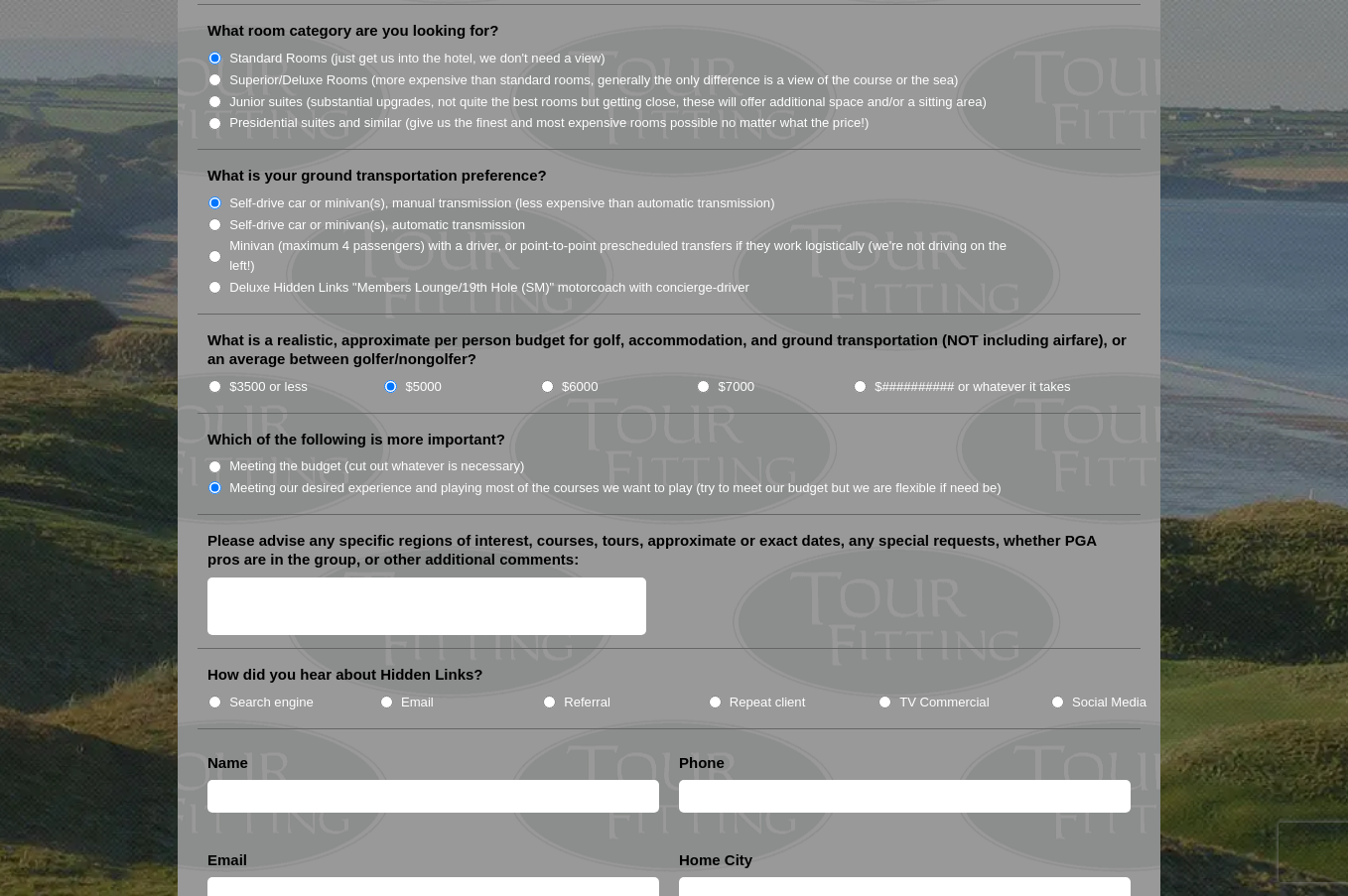 scroll, scrollTop: 1984, scrollLeft: 0, axis: vertical 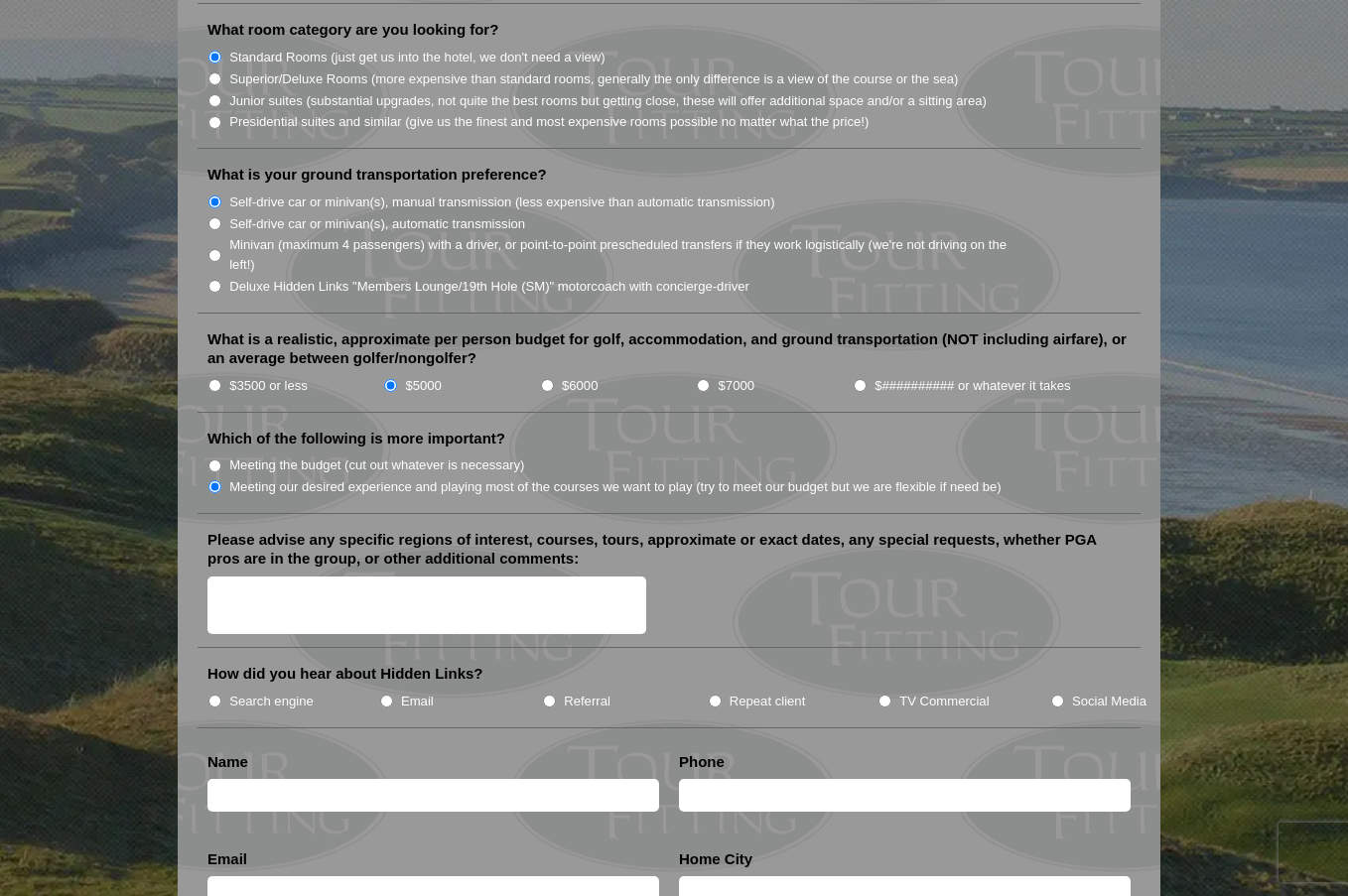 click on "Please advise any specific regions of interest, courses, tours, approximate or exact dates, any special requests, whether PGA pros are in the group, or other additional comments:" at bounding box center [427, 605] 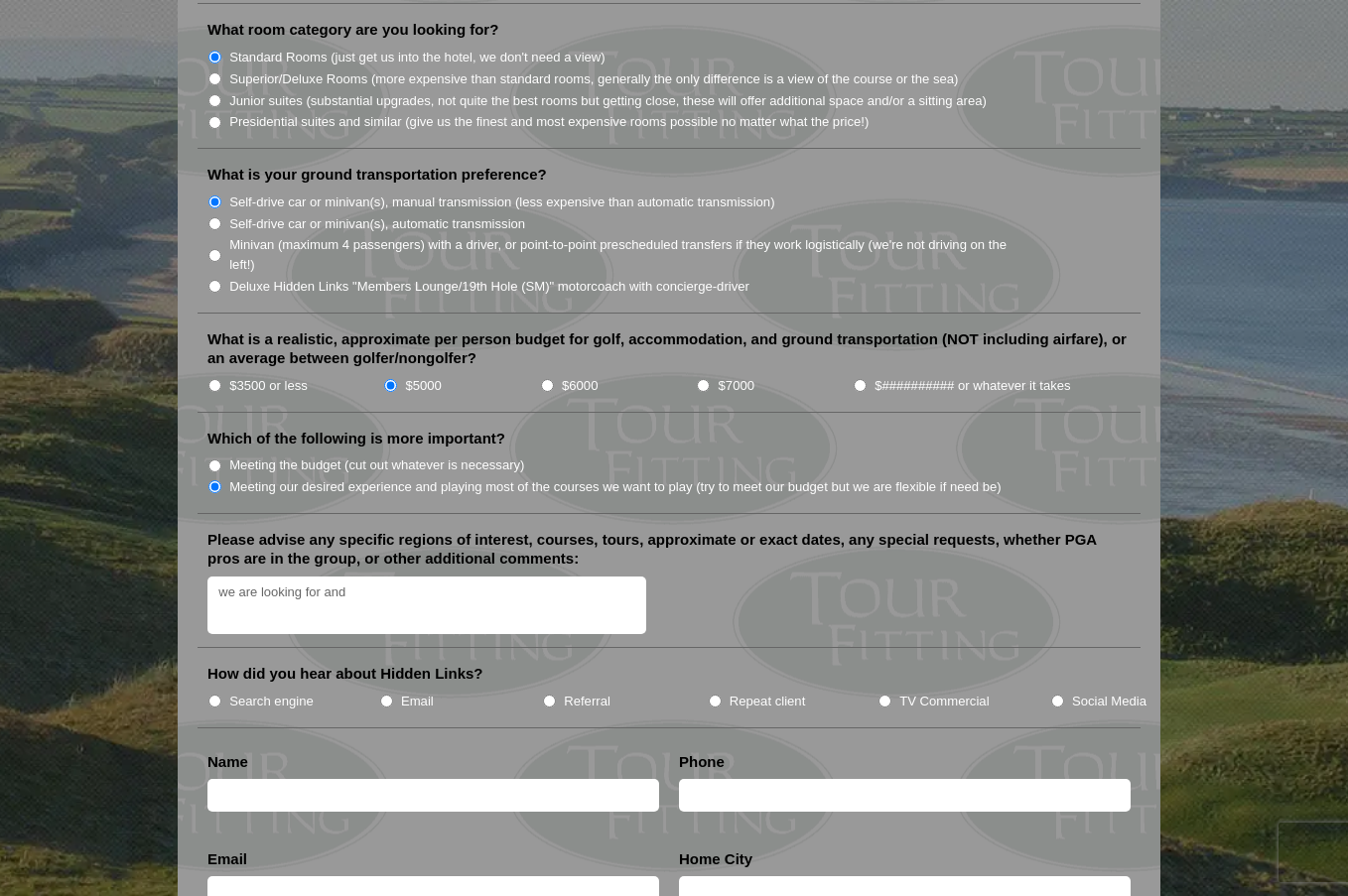 click on "we are looking for and" at bounding box center [427, 605] 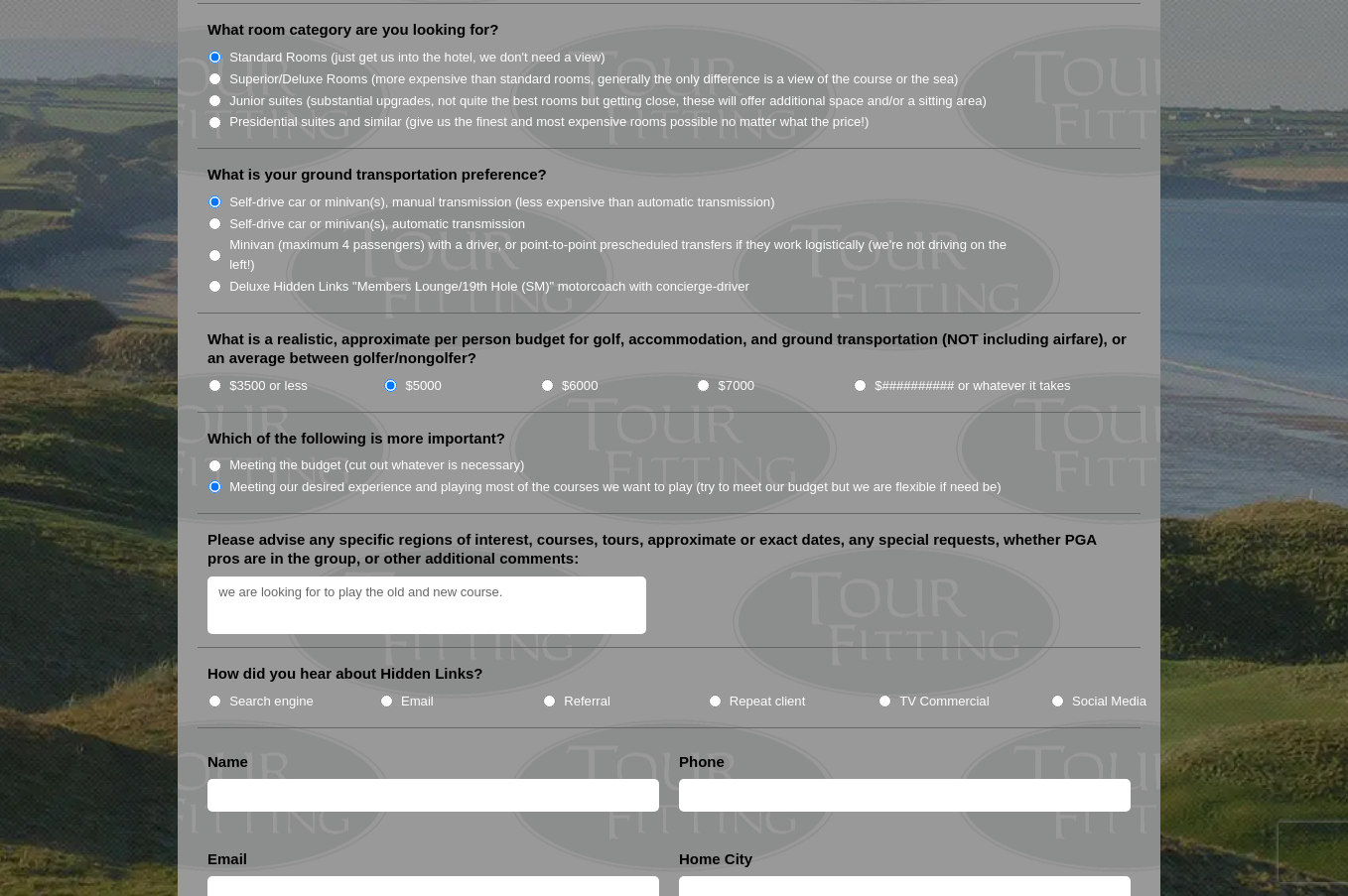 type on "we are looking for to play the old and new course." 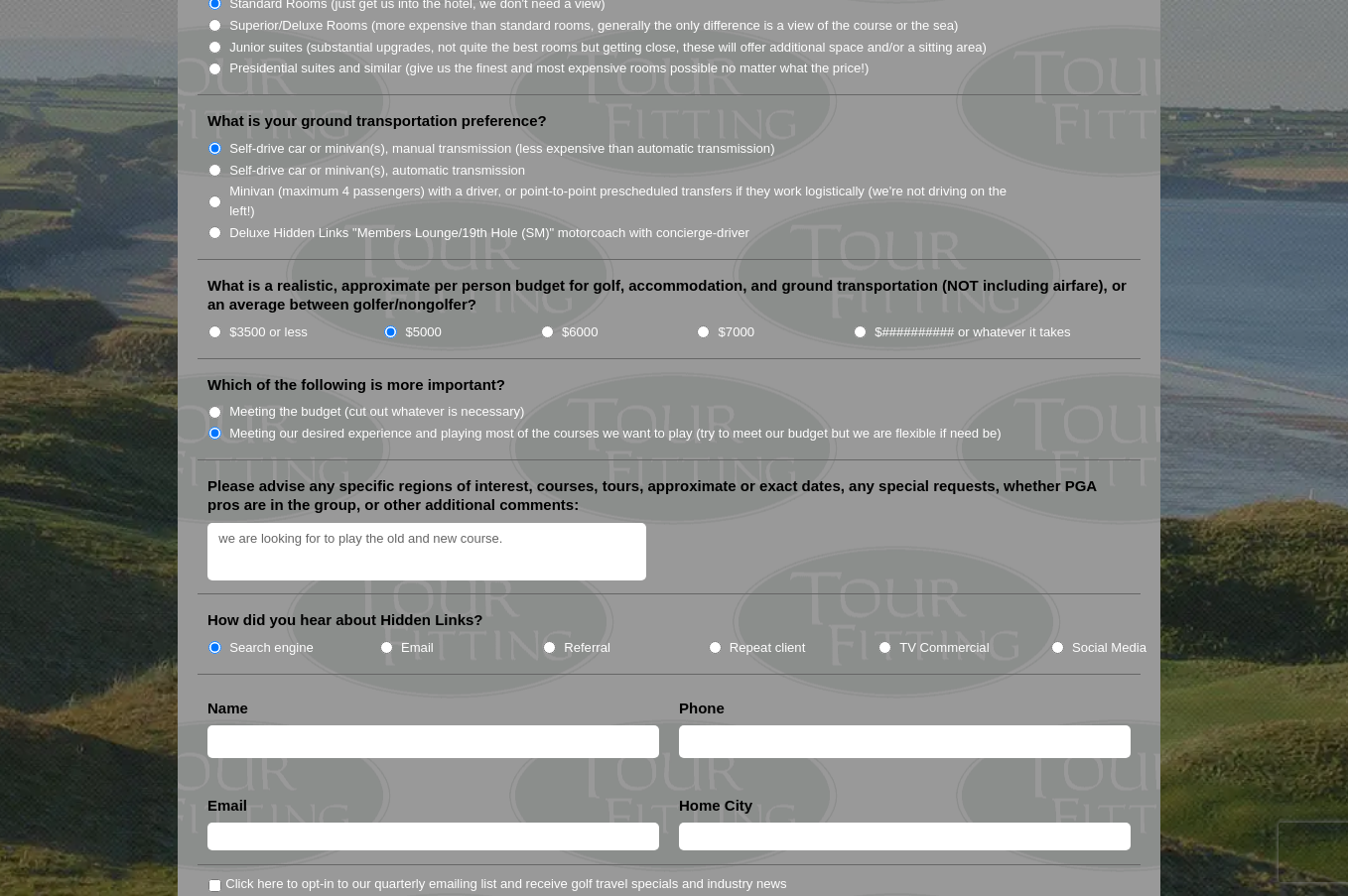 scroll, scrollTop: 2084, scrollLeft: 0, axis: vertical 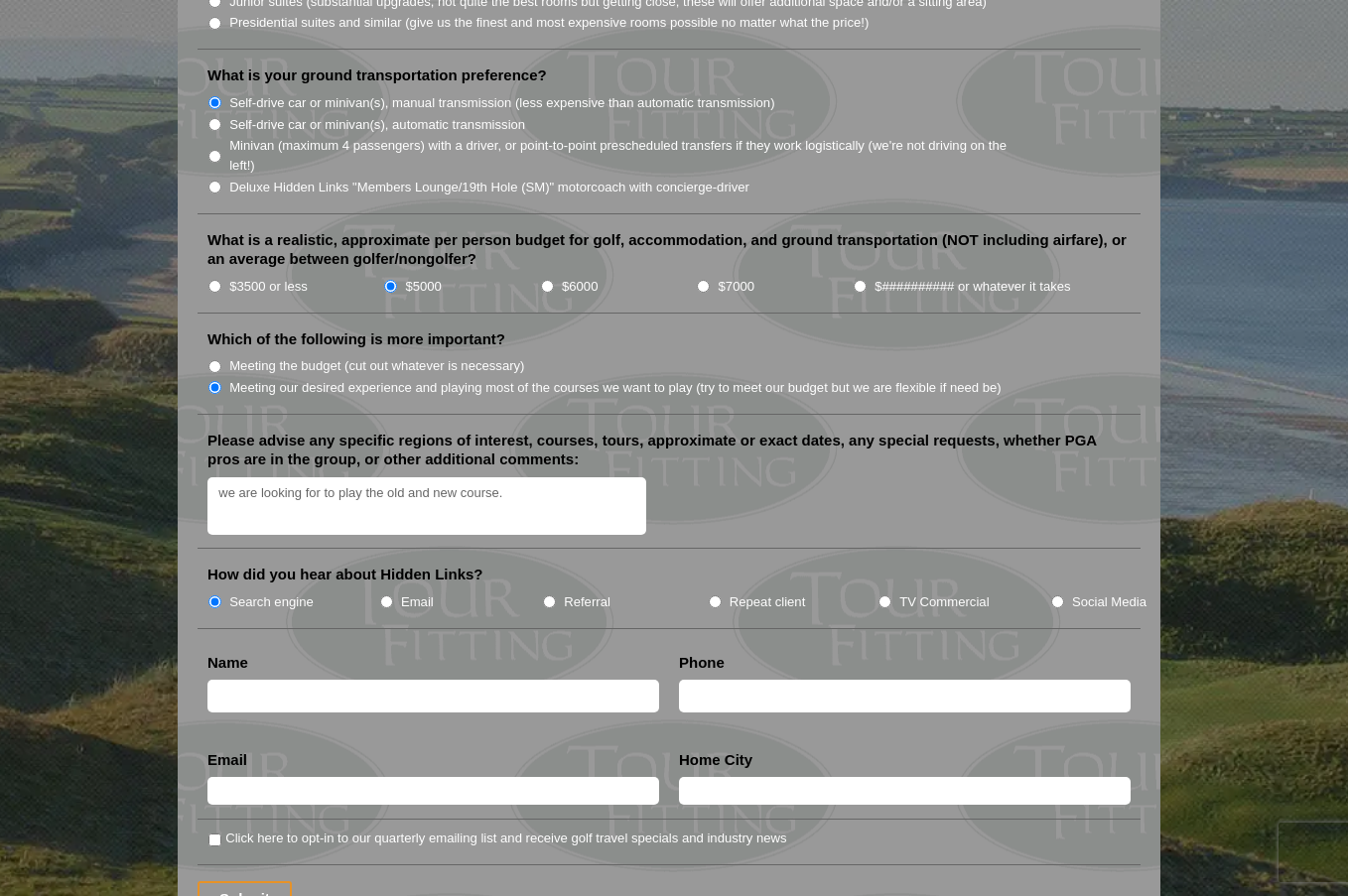 click at bounding box center (433, 696) 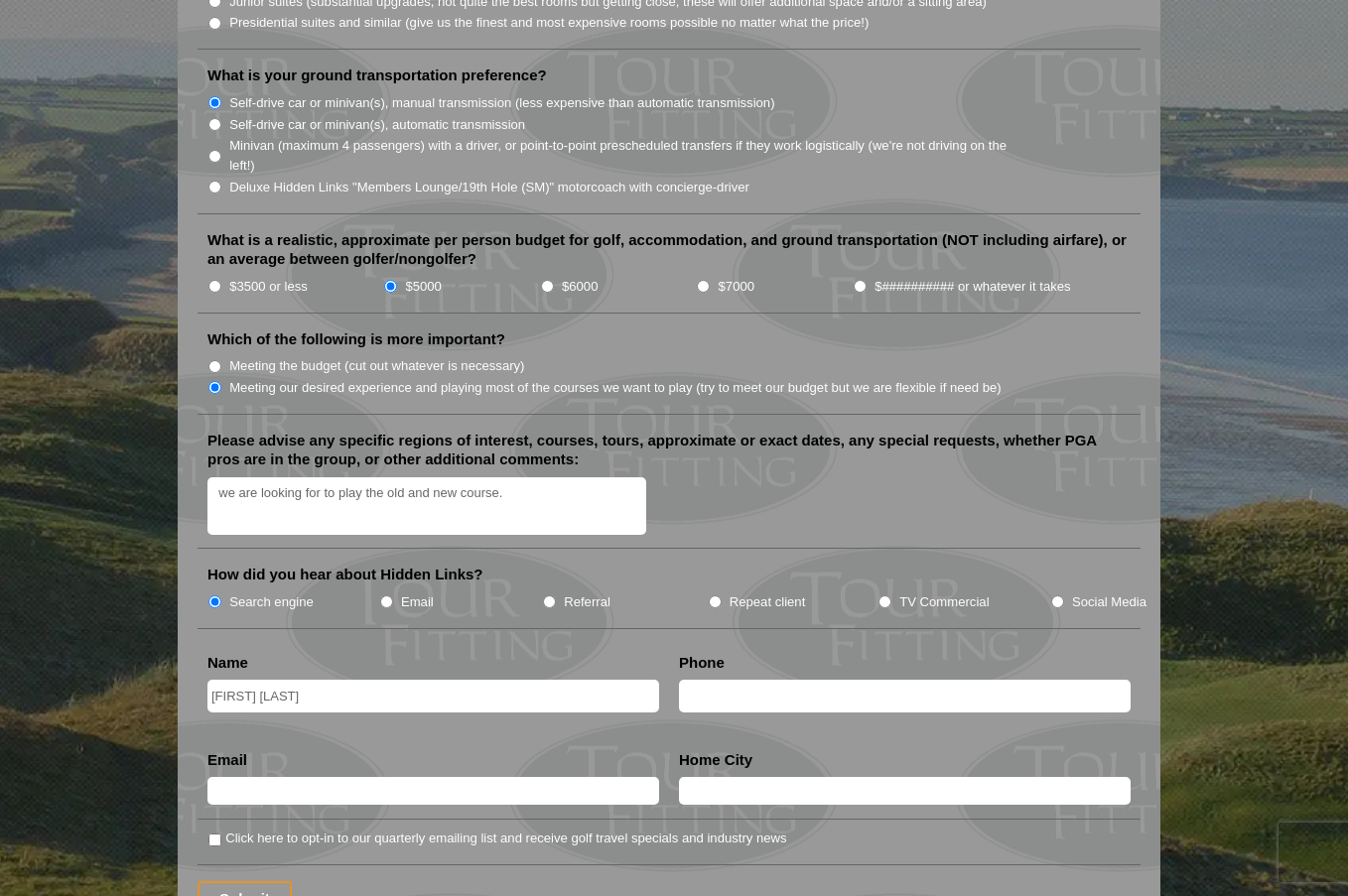 type on "7022658069" 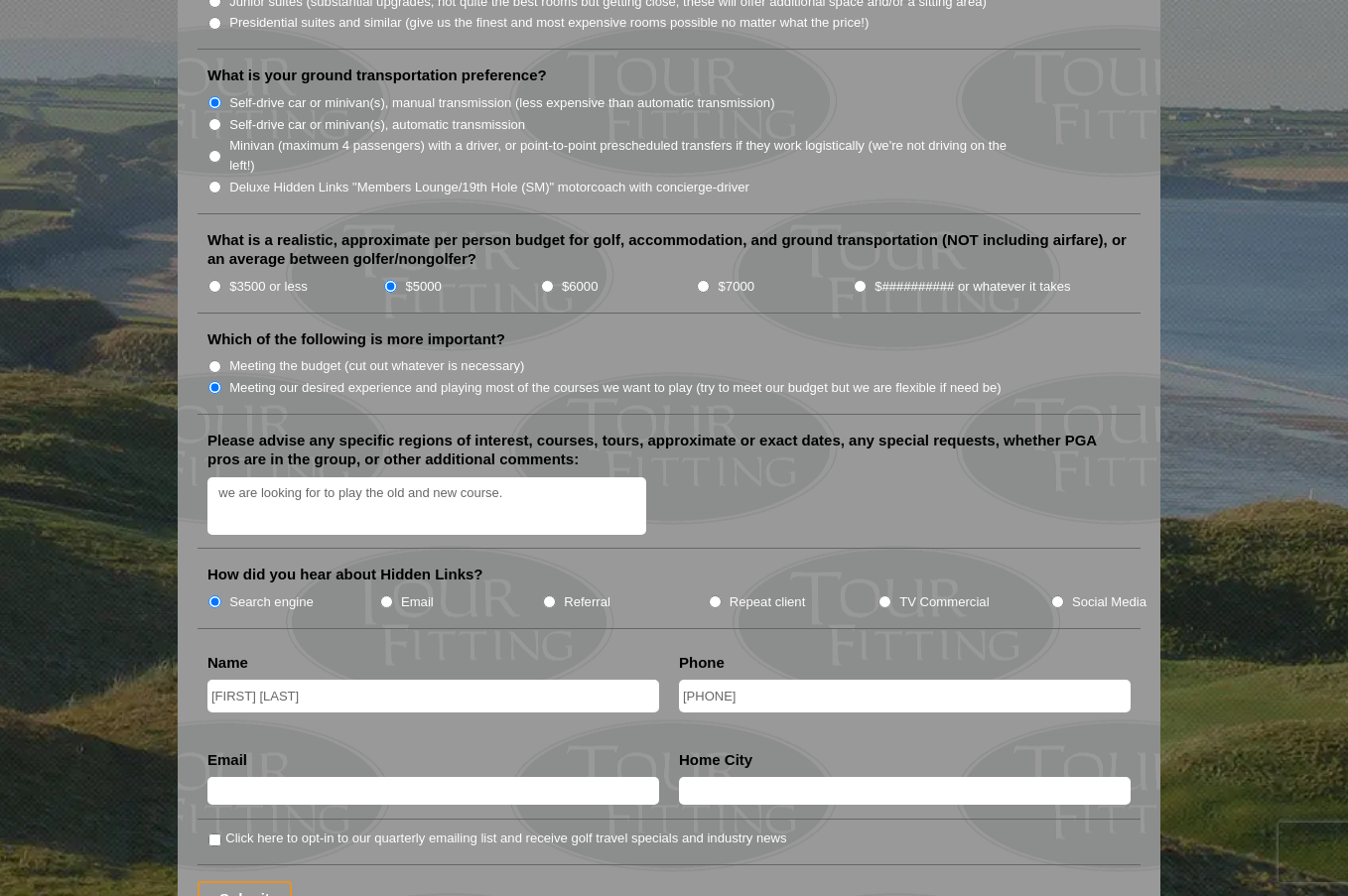 type on "mcgowan@prepbaseballreport.com" 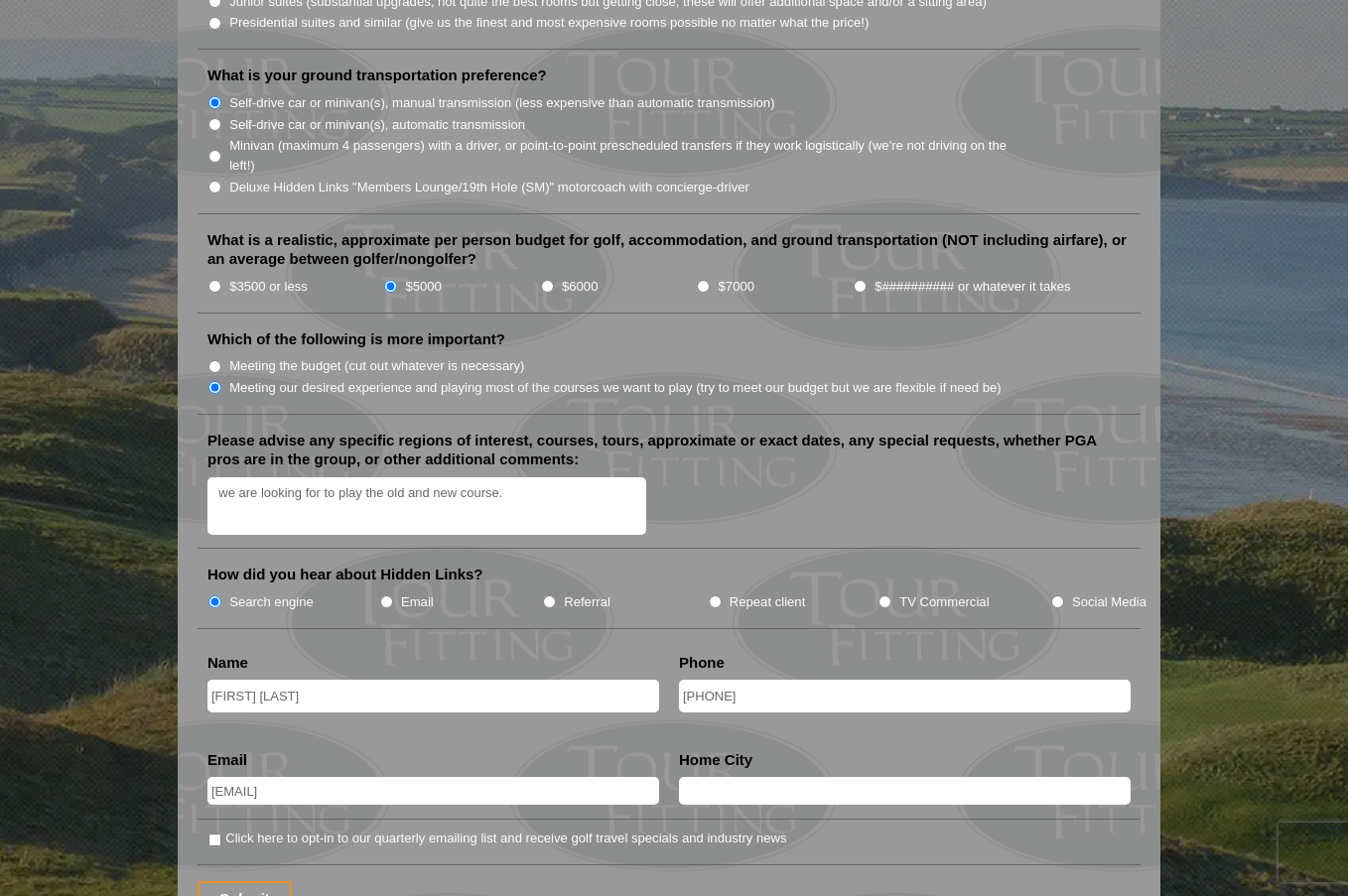 type on "McCook" 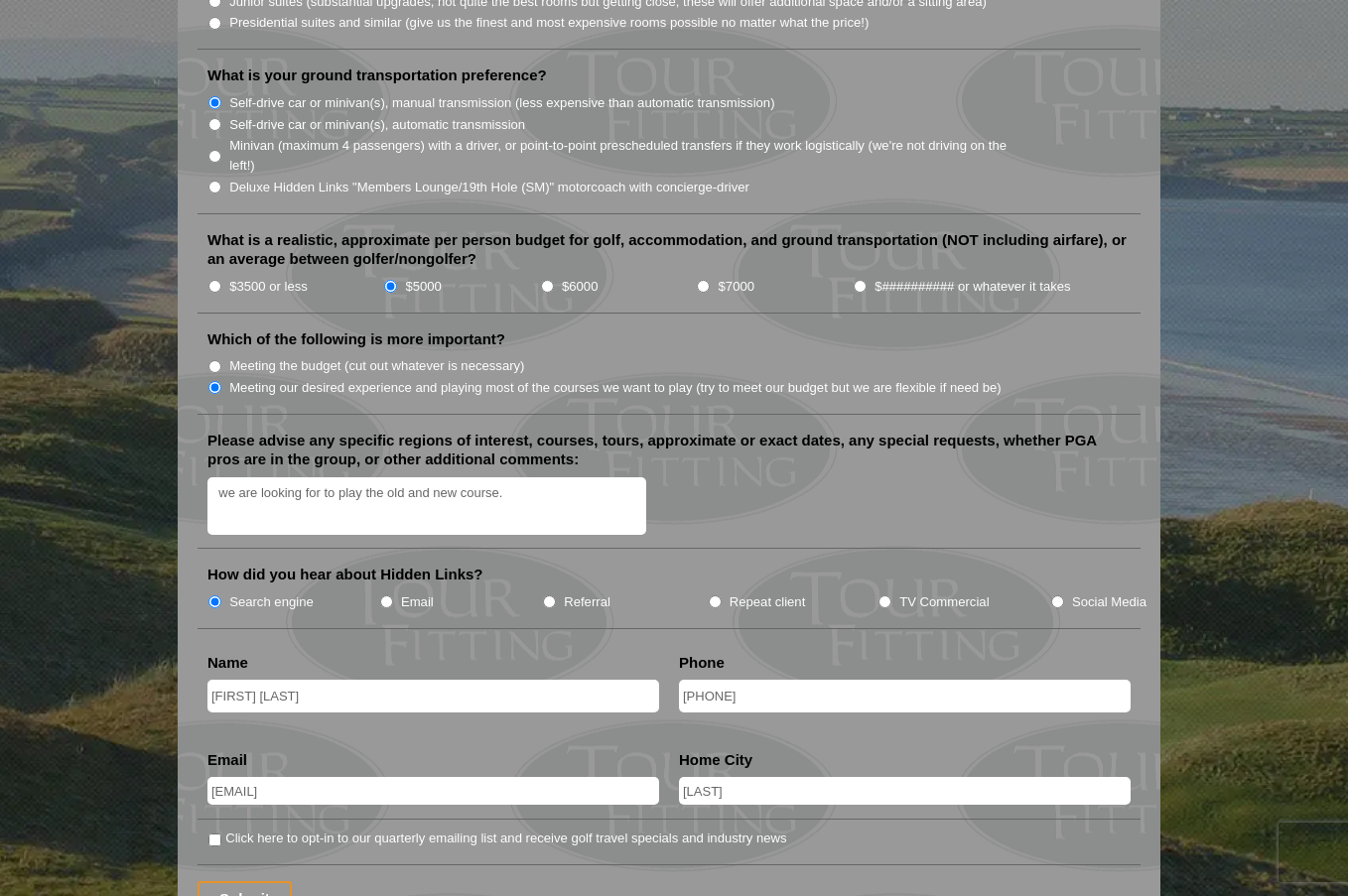 click on "mcgowan@prepbaseballreport.com" at bounding box center (433, 791) 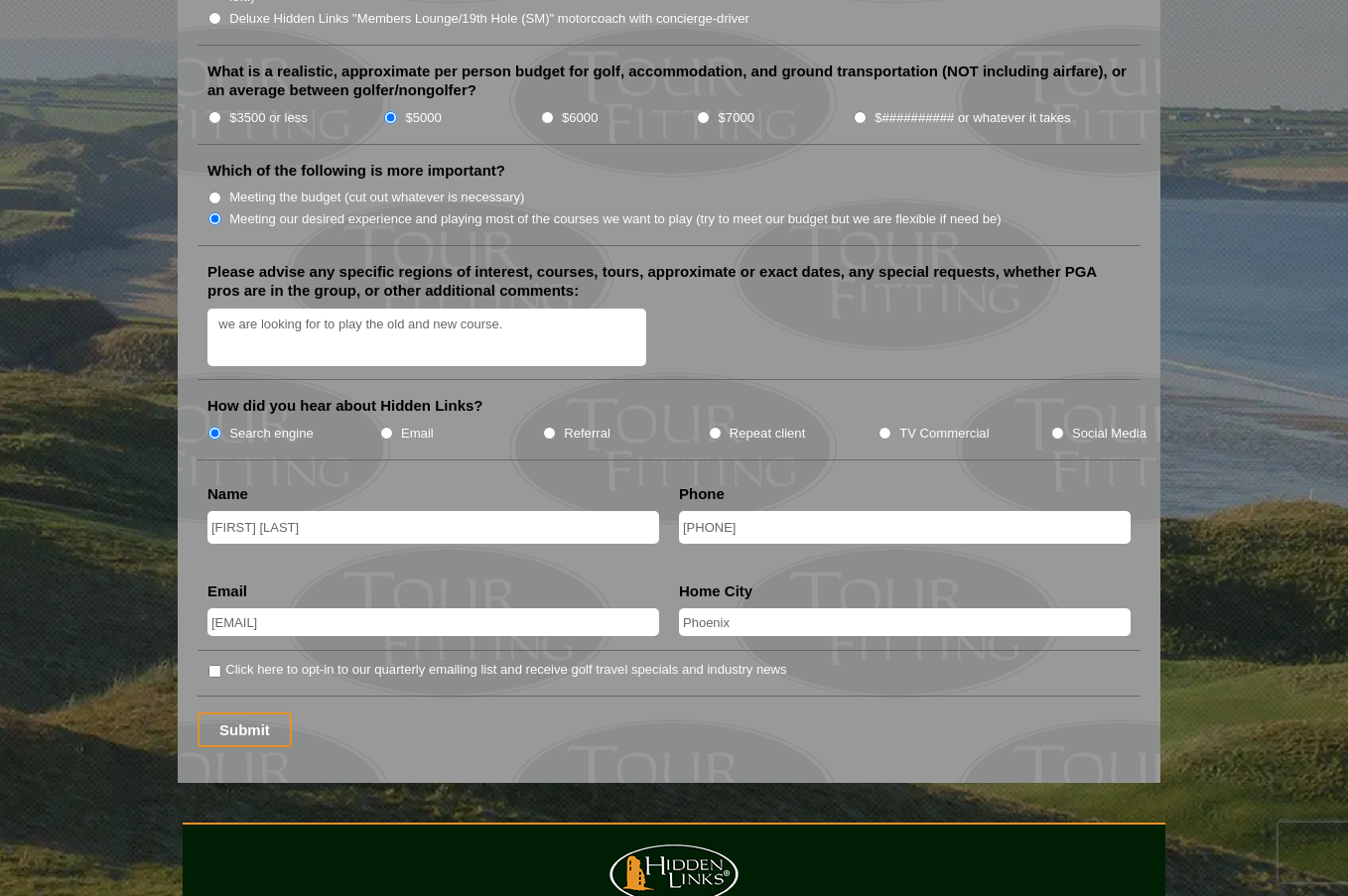 scroll, scrollTop: 2282, scrollLeft: 0, axis: vertical 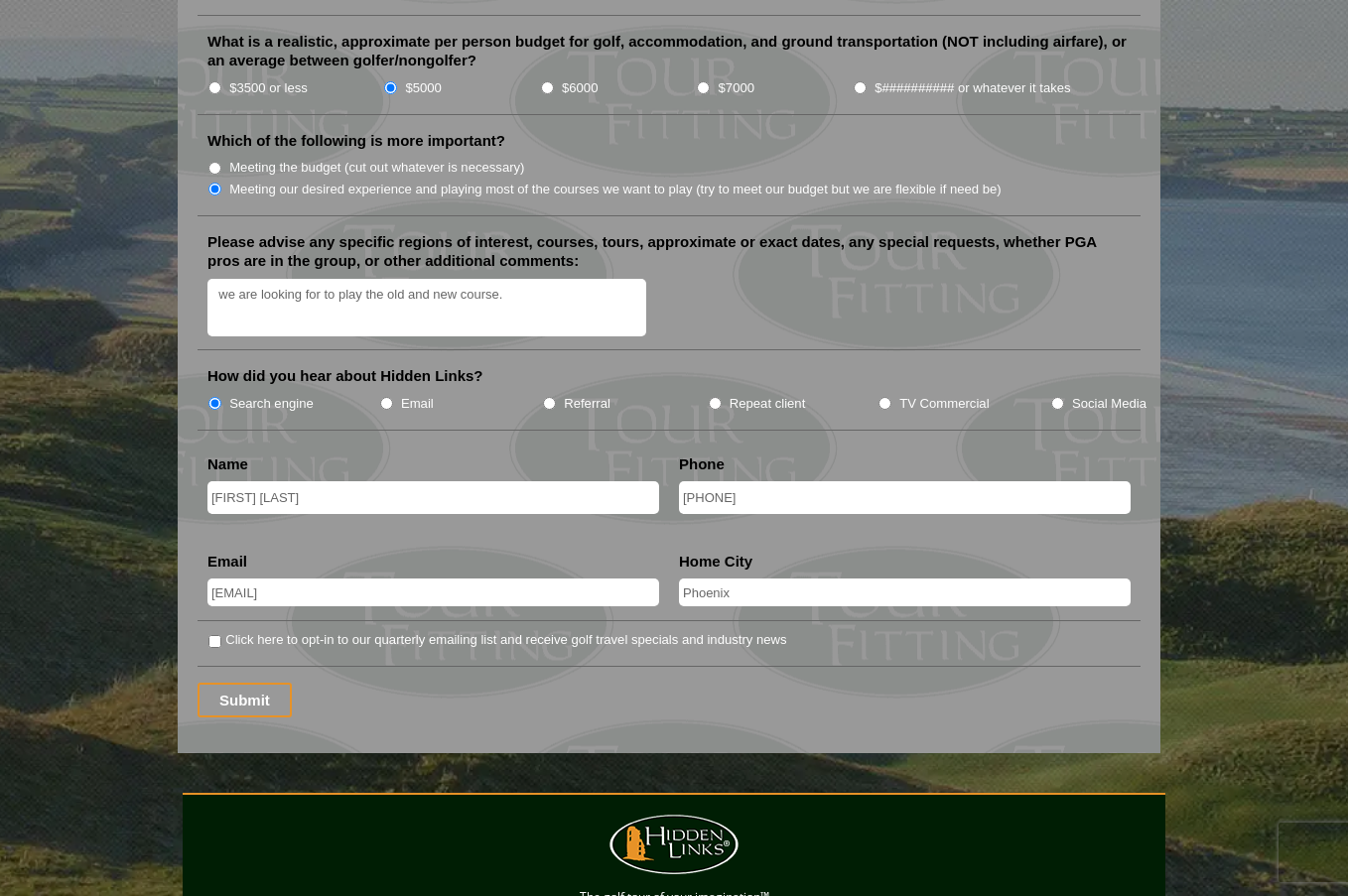 type on "Phoenix" 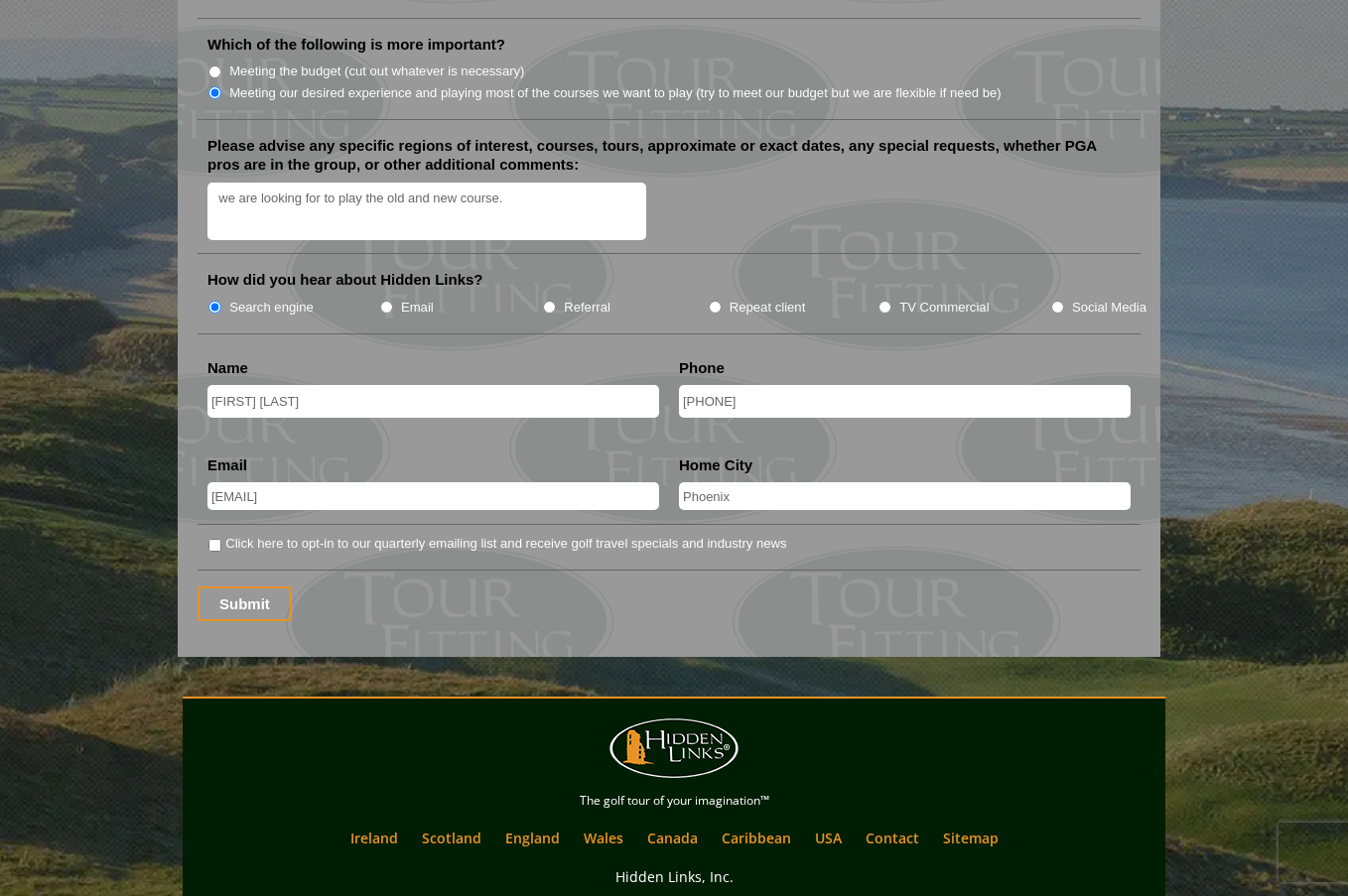 scroll, scrollTop: 2606, scrollLeft: 0, axis: vertical 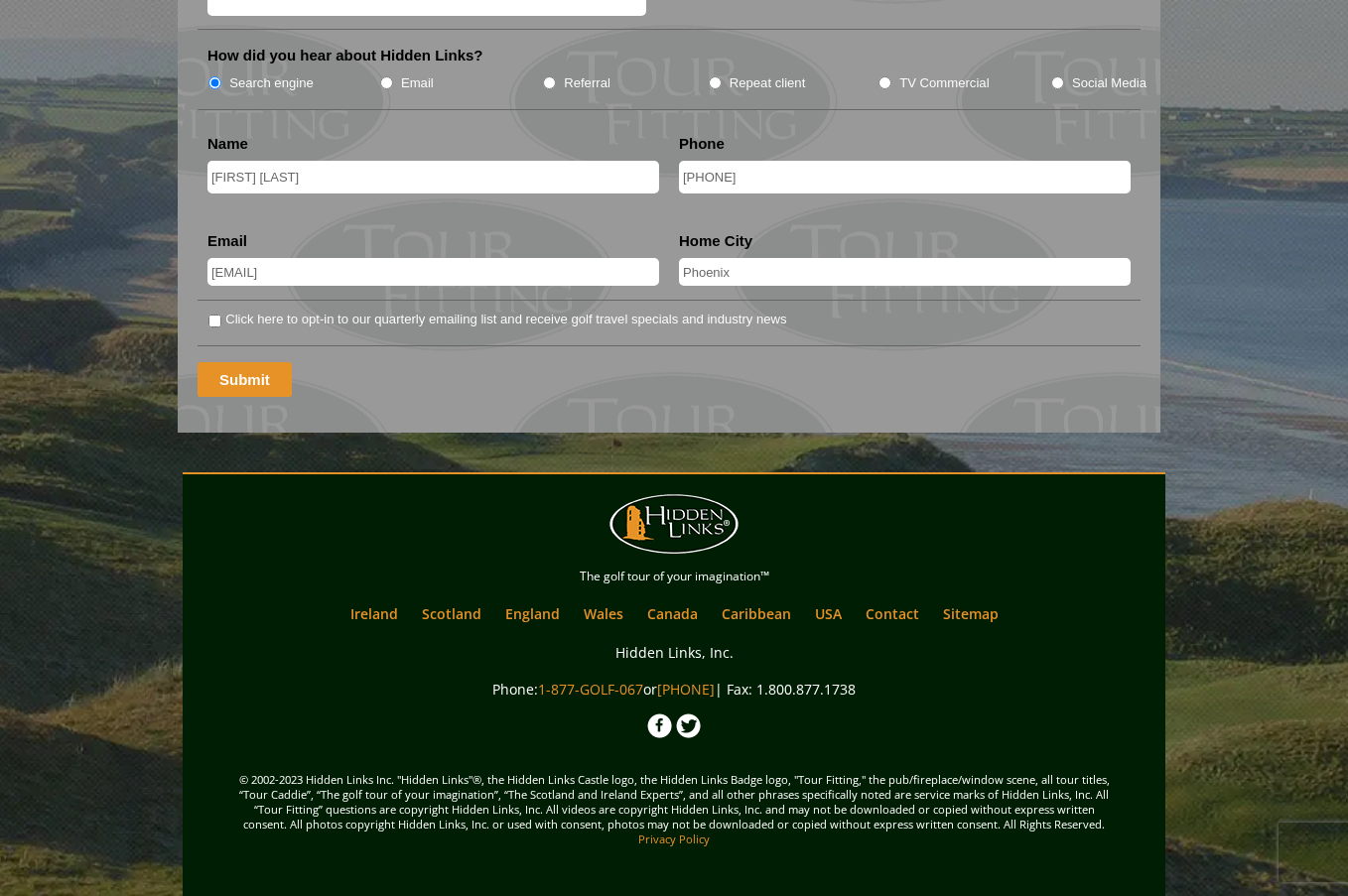 click on "Submit" at bounding box center (244, 379) 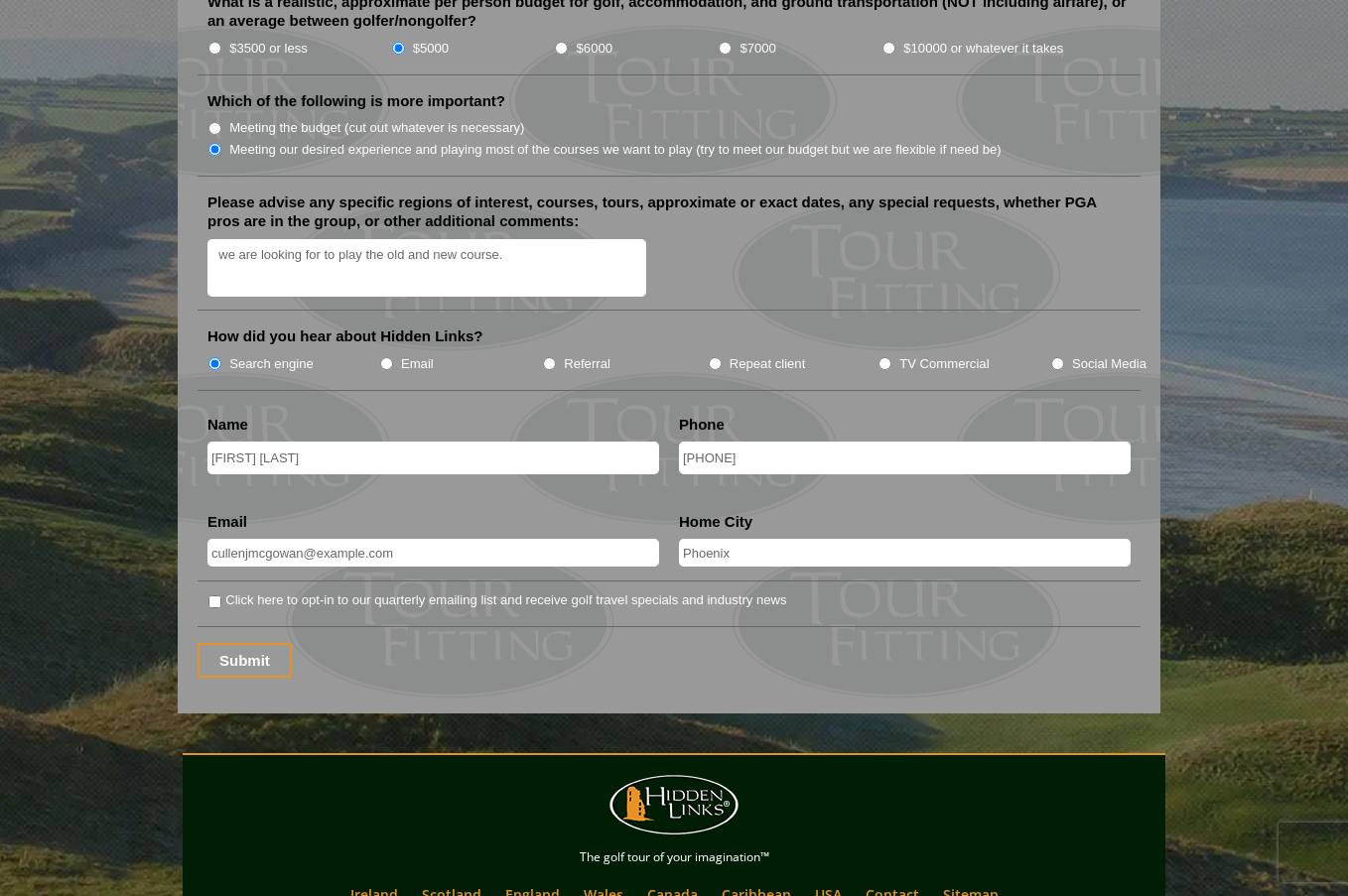 scroll, scrollTop: 2381, scrollLeft: 0, axis: vertical 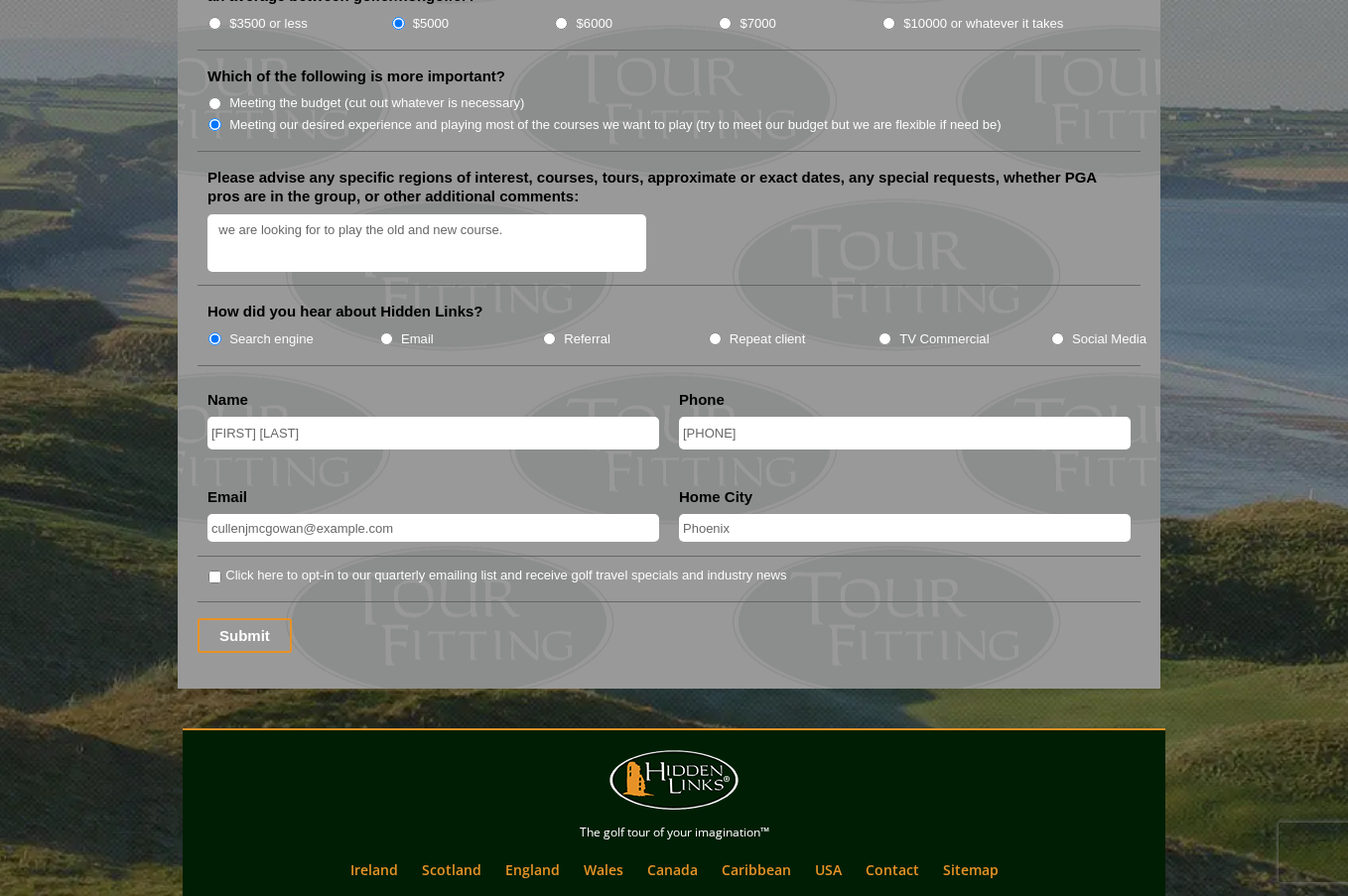 click on "Click here to opt-in to our quarterly emailing list and receive golf travel specials and industry news" at bounding box center (505, 576) 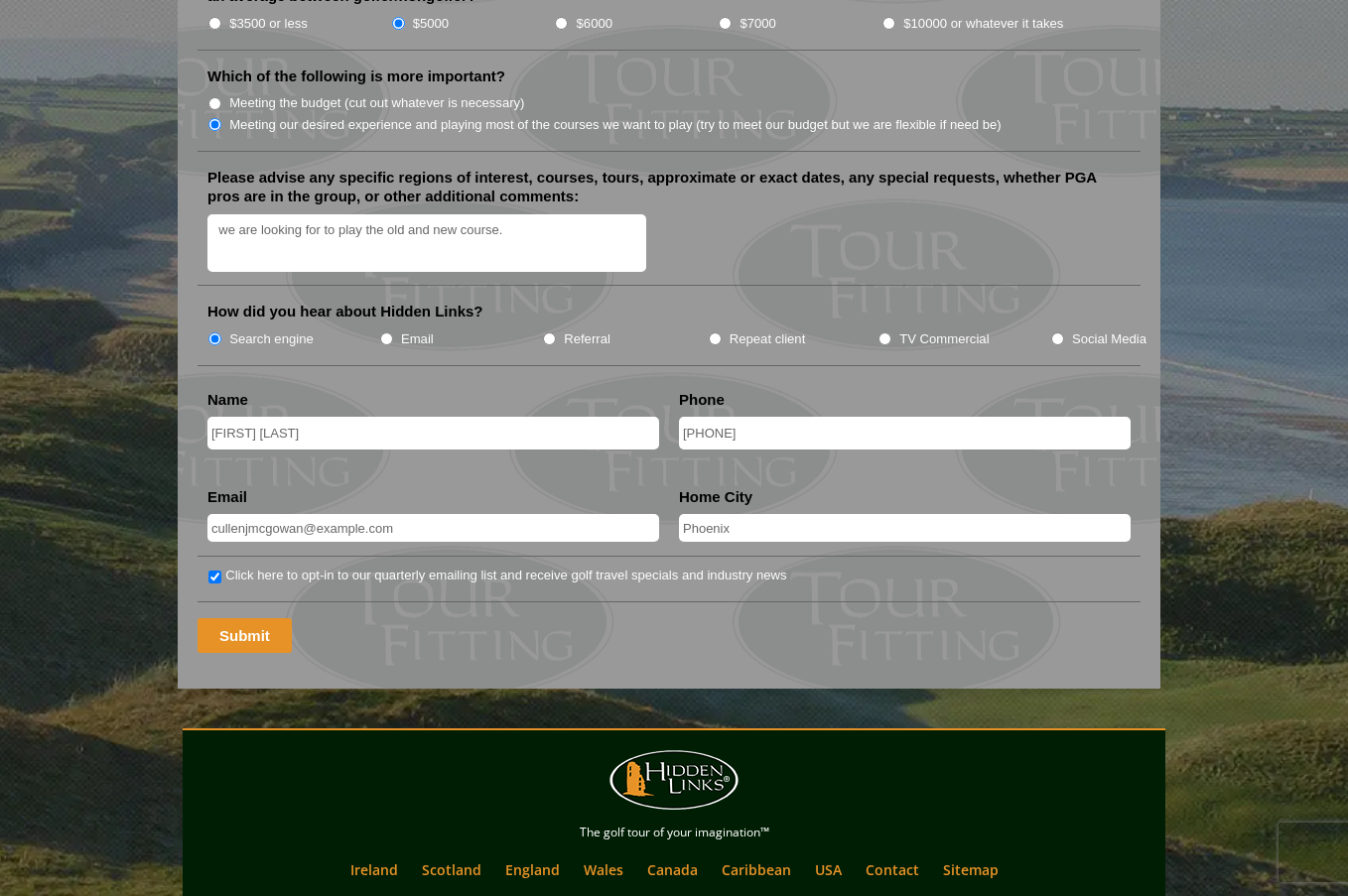 click on "Submit" at bounding box center [244, 635] 